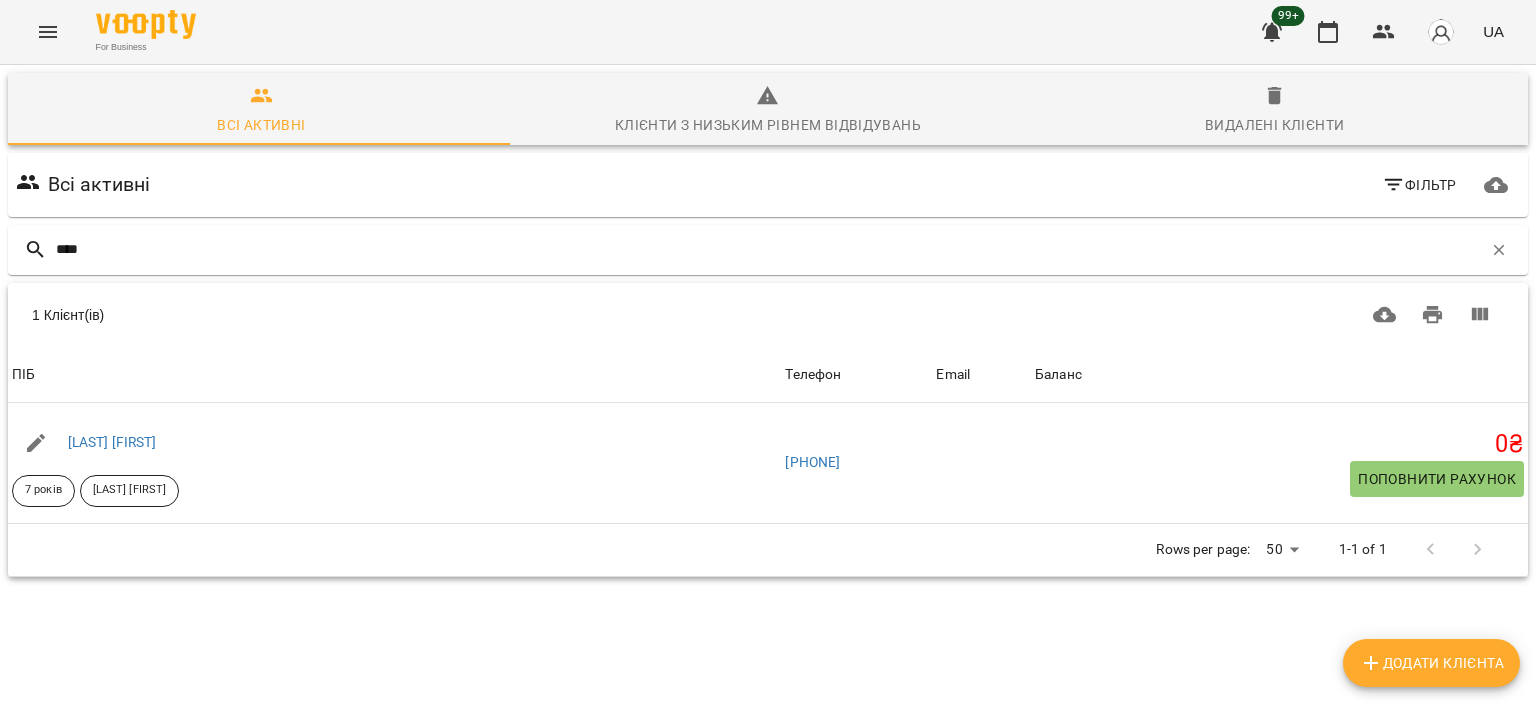 click on "****" at bounding box center (769, 249) 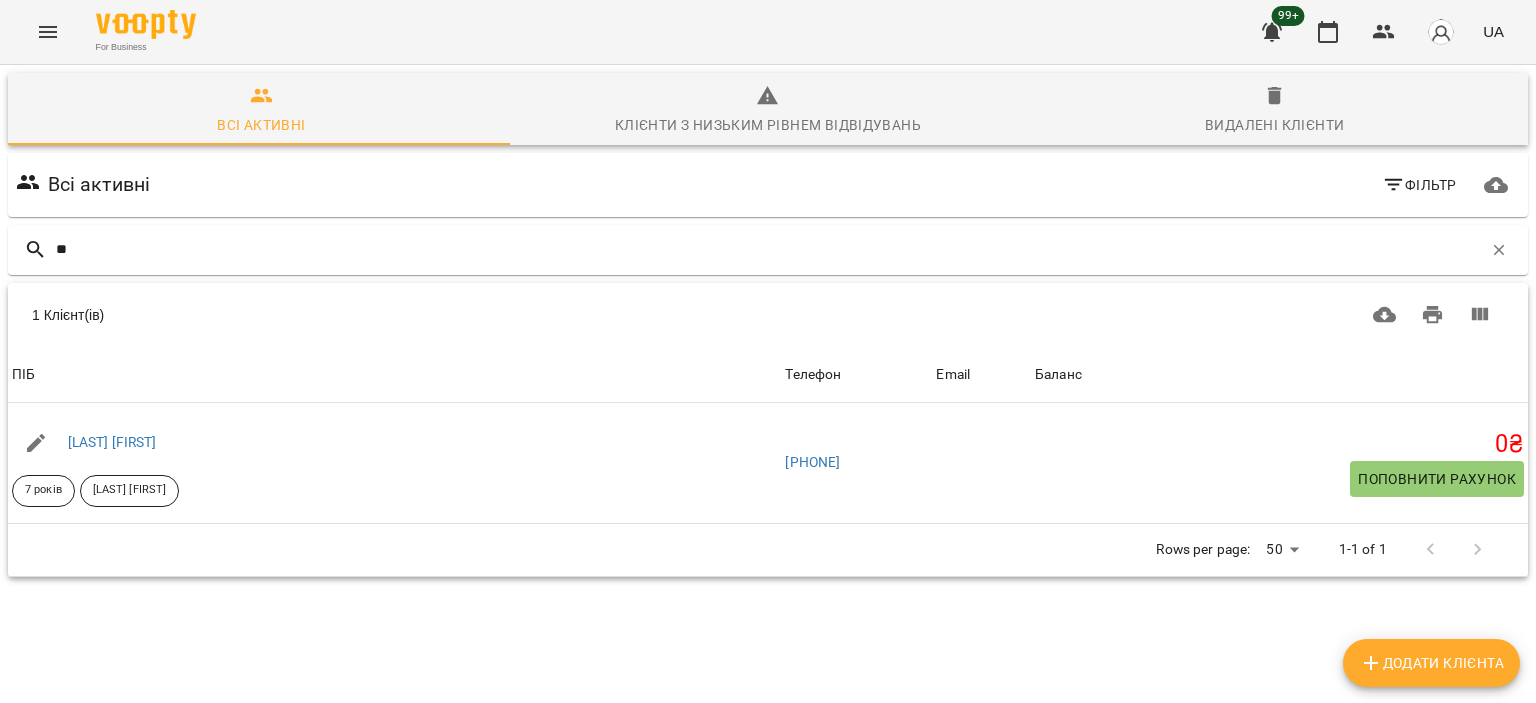 type on "*" 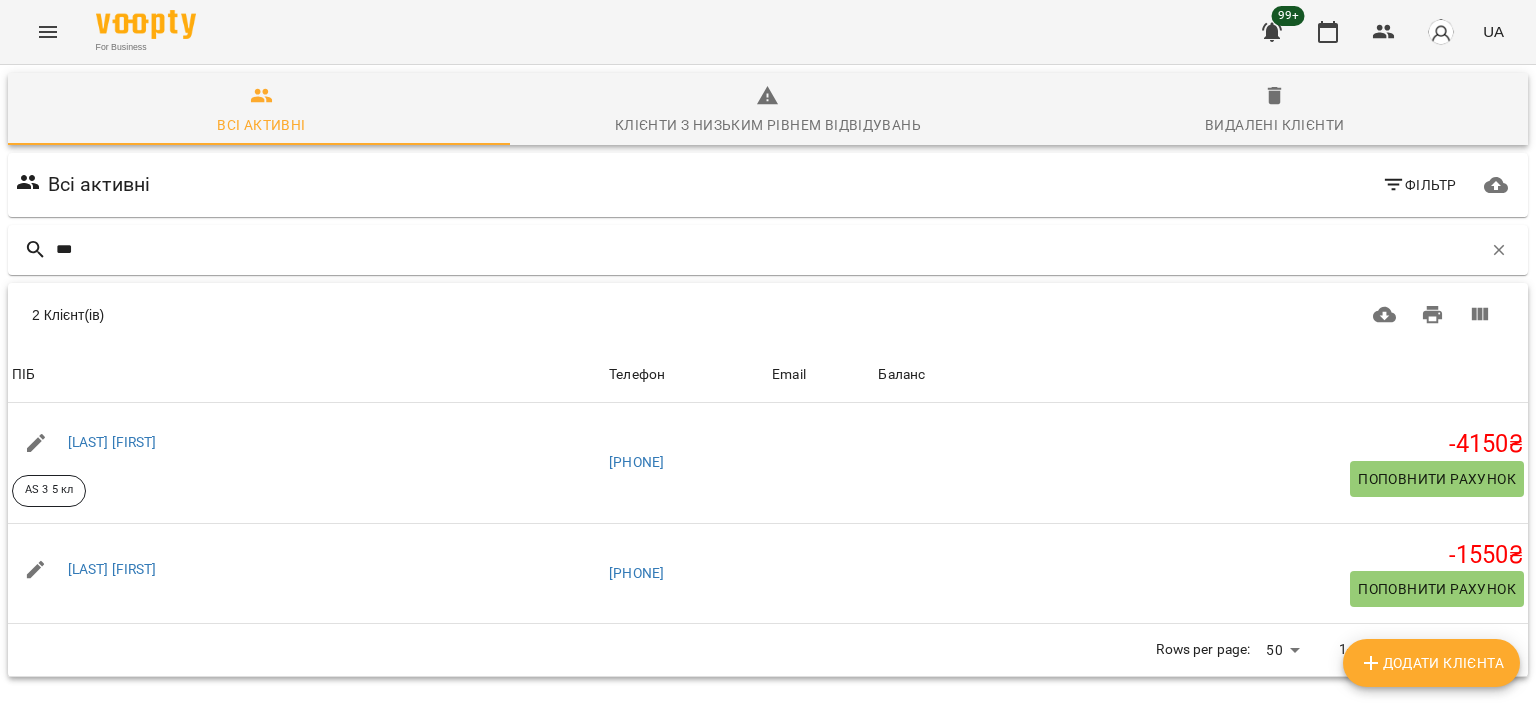 type on "***" 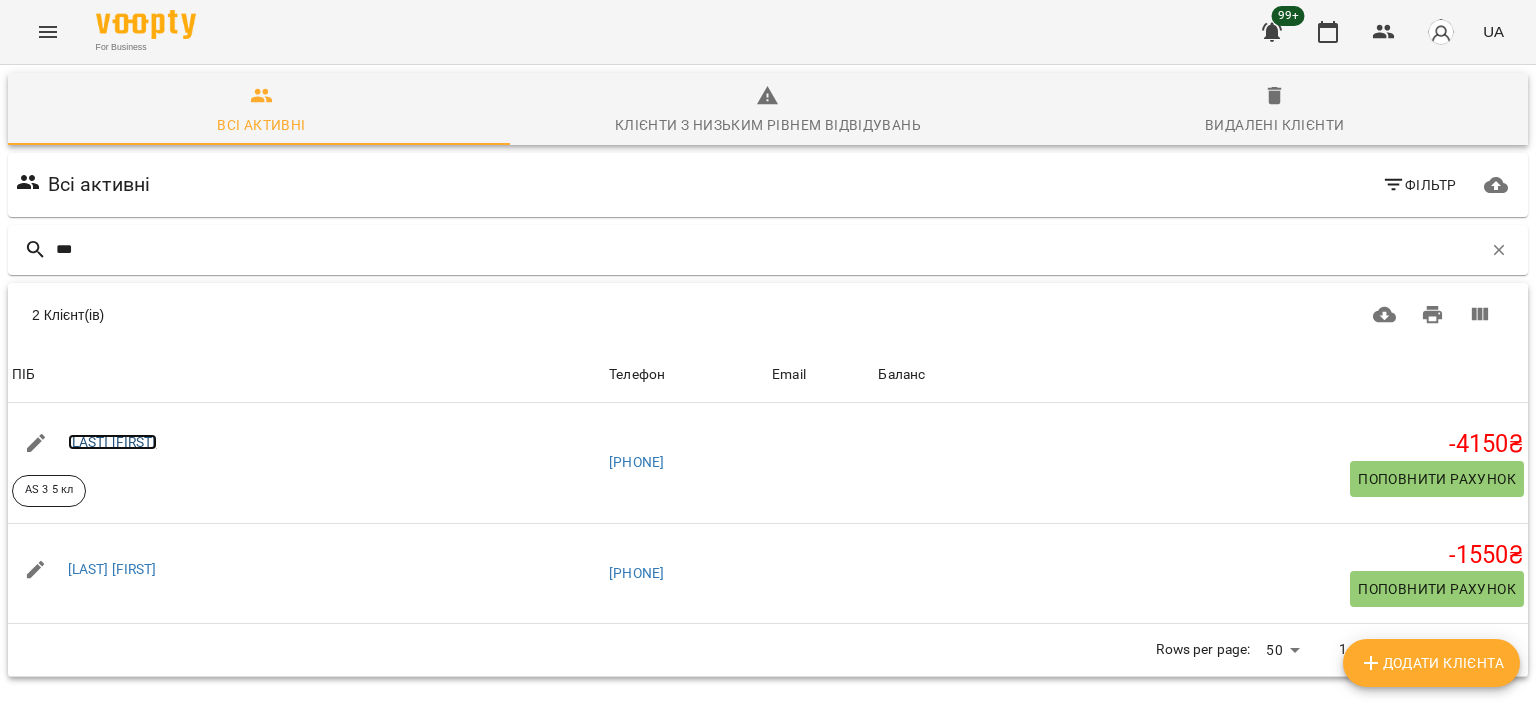 click on "[LAST] [FIRST]" at bounding box center [112, 442] 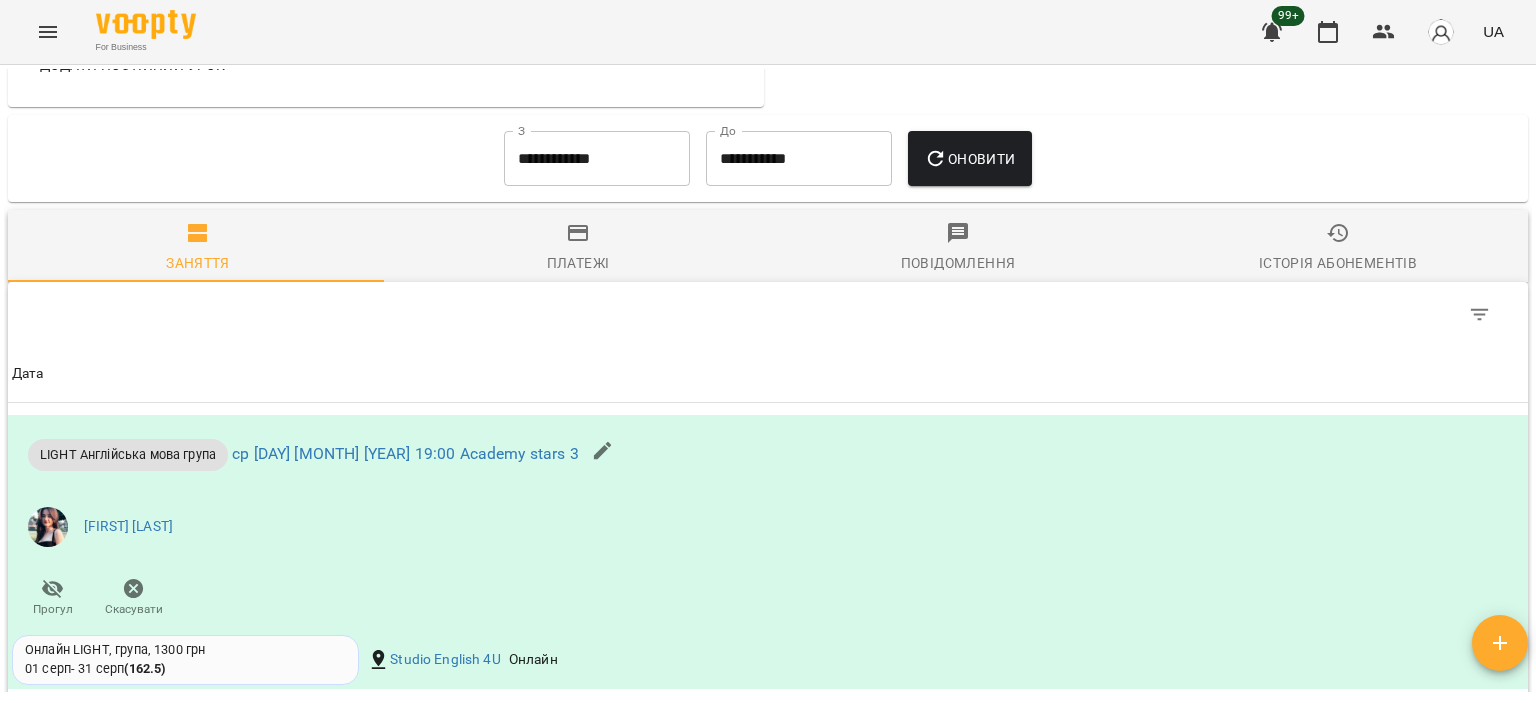 scroll, scrollTop: 1112, scrollLeft: 0, axis: vertical 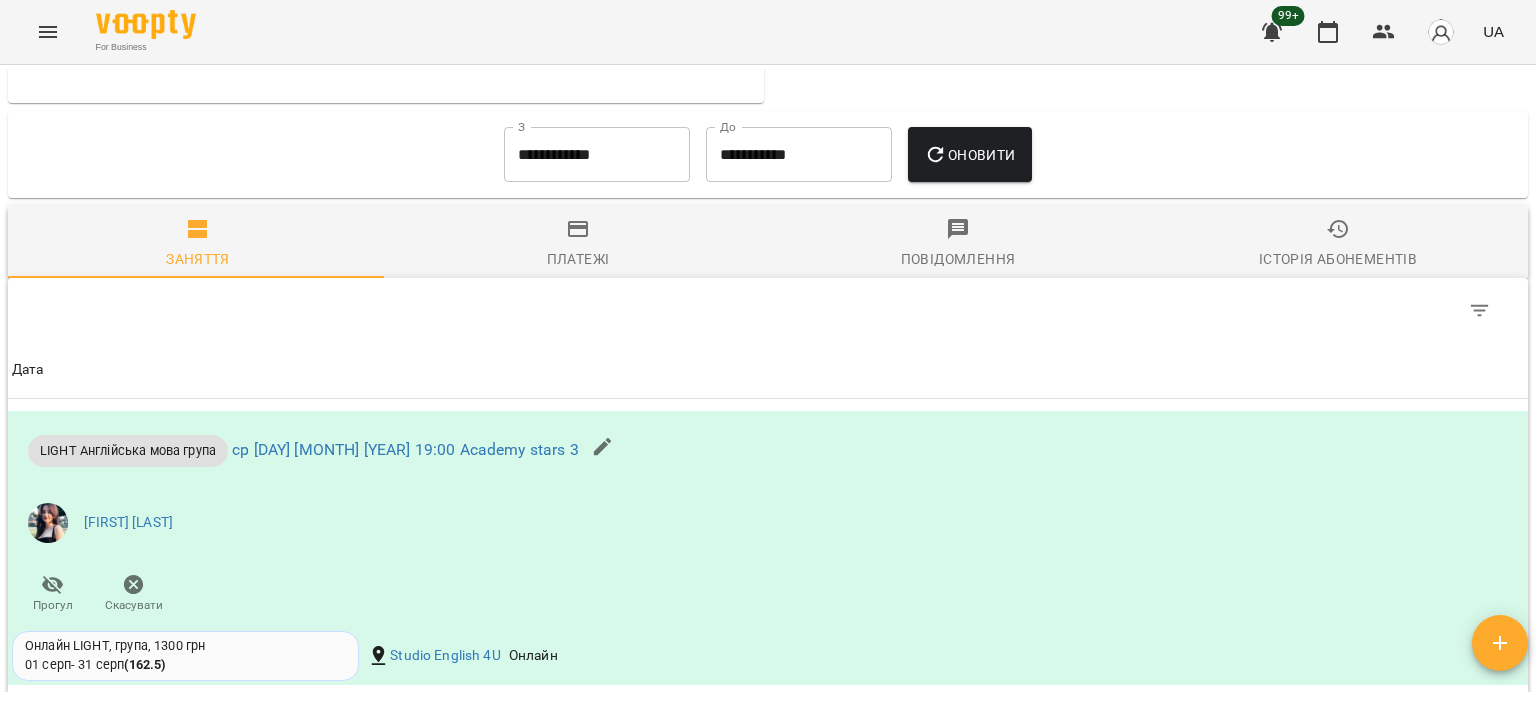 click on "**********" at bounding box center (597, 155) 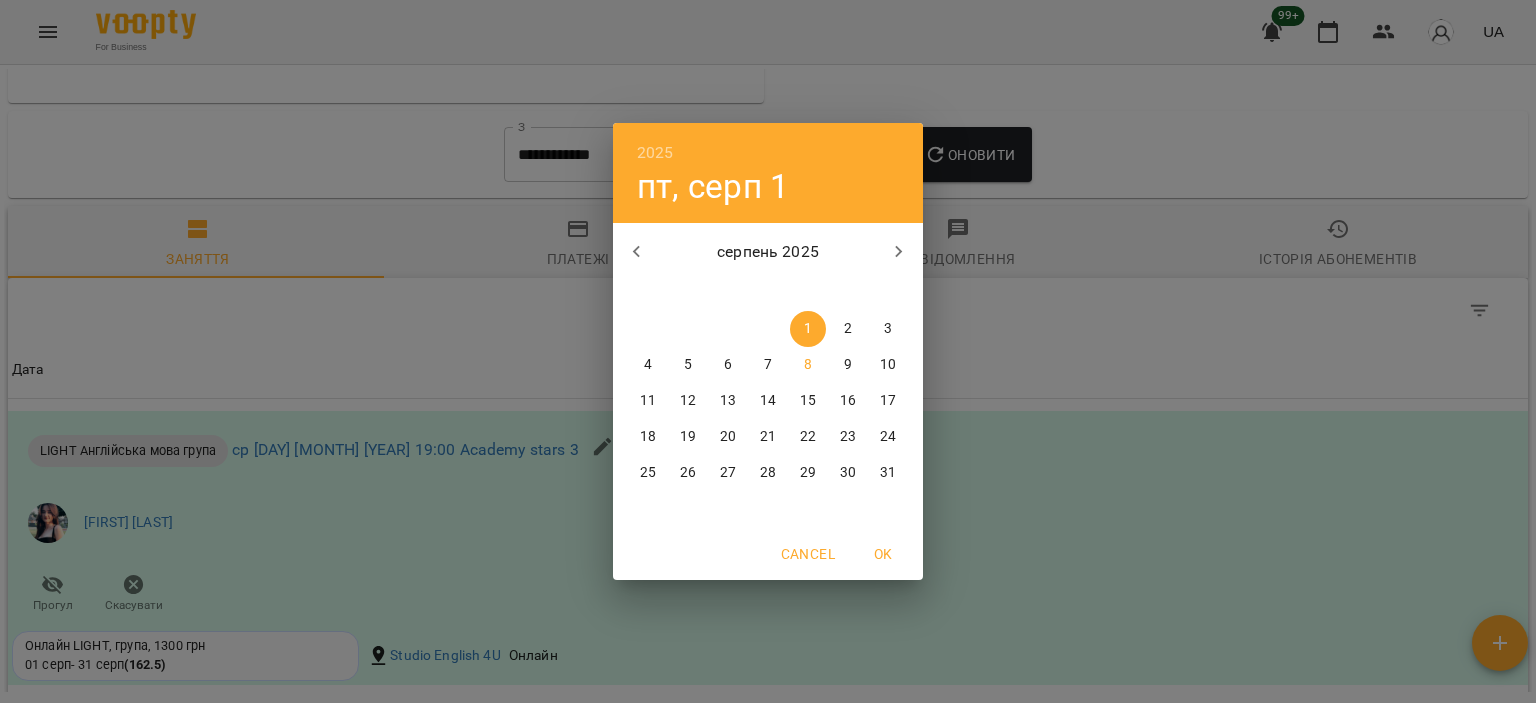 click on "серпень 2025" at bounding box center [768, 252] 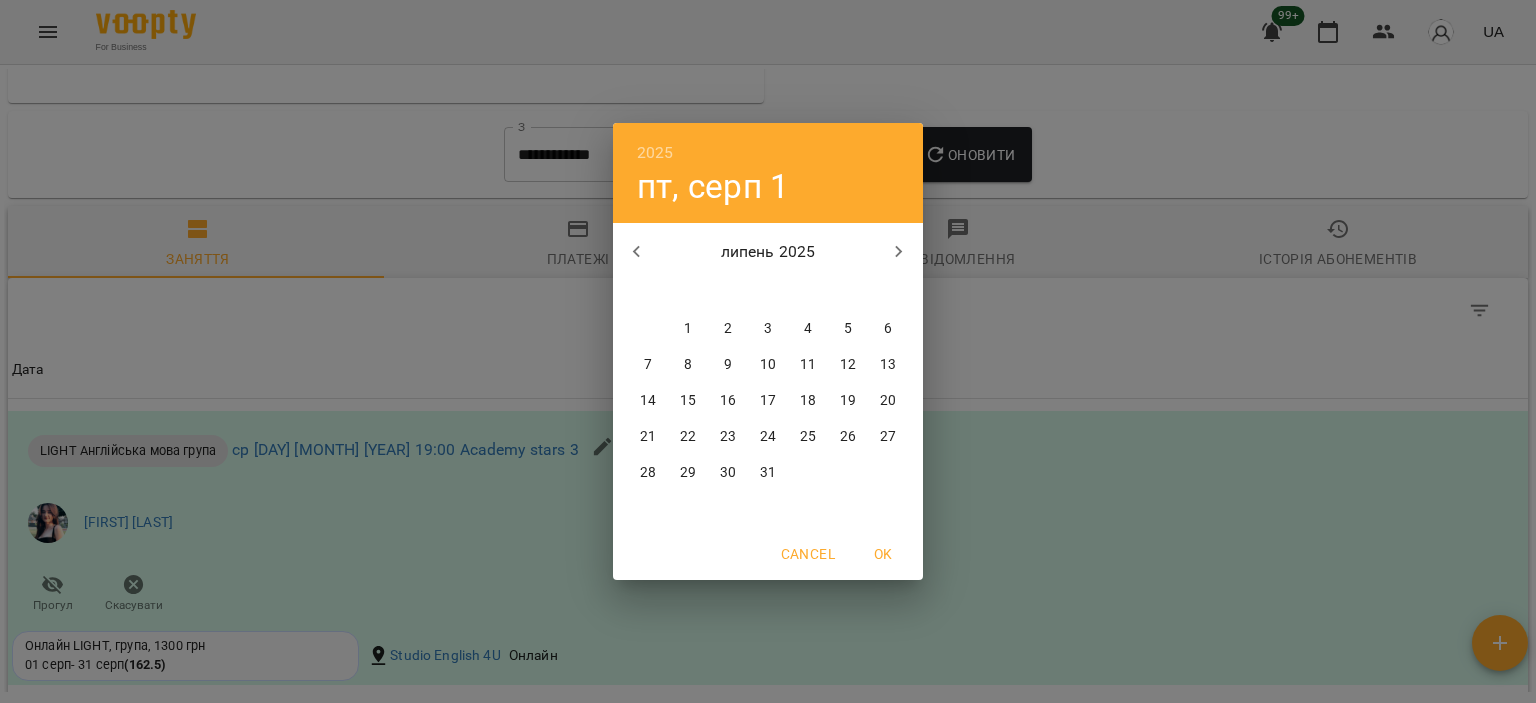 click at bounding box center (637, 252) 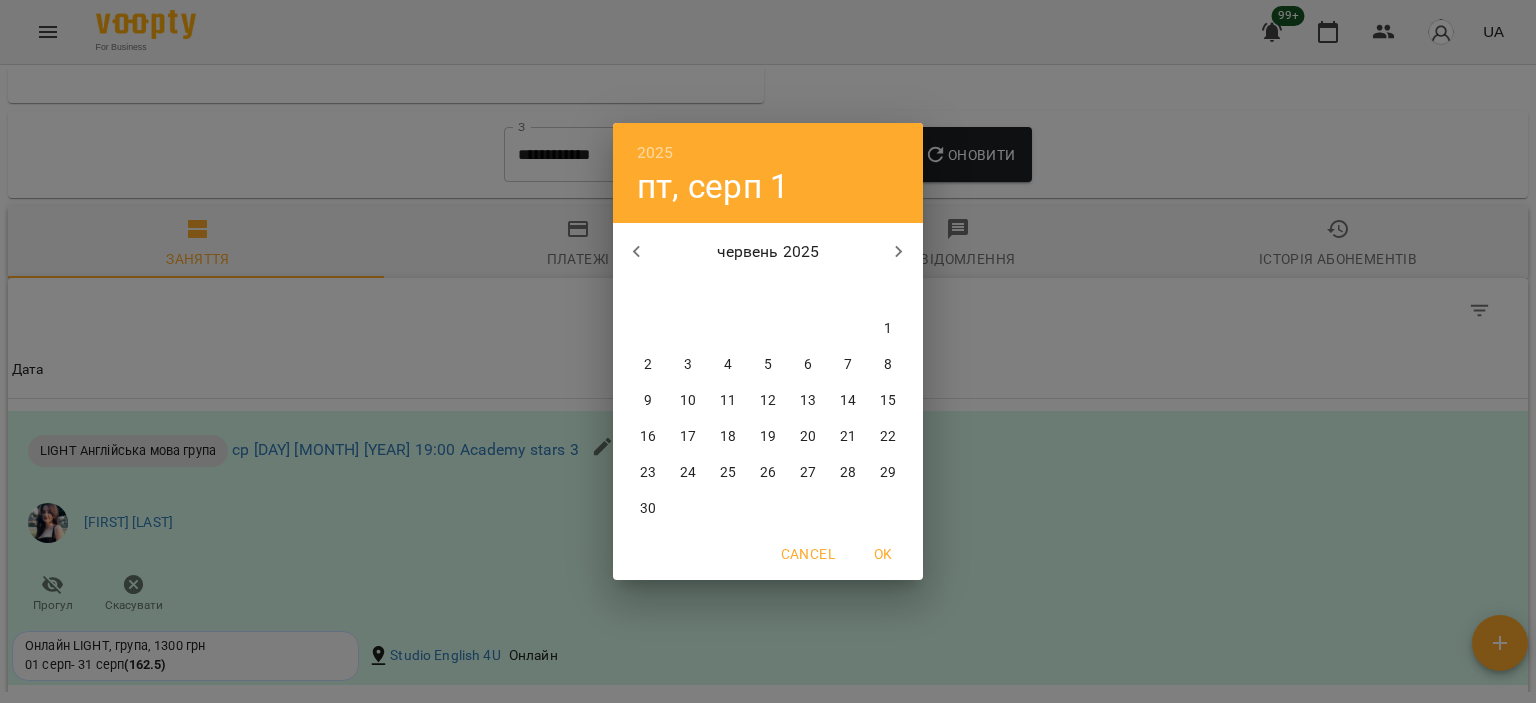 click on "1" at bounding box center (888, 329) 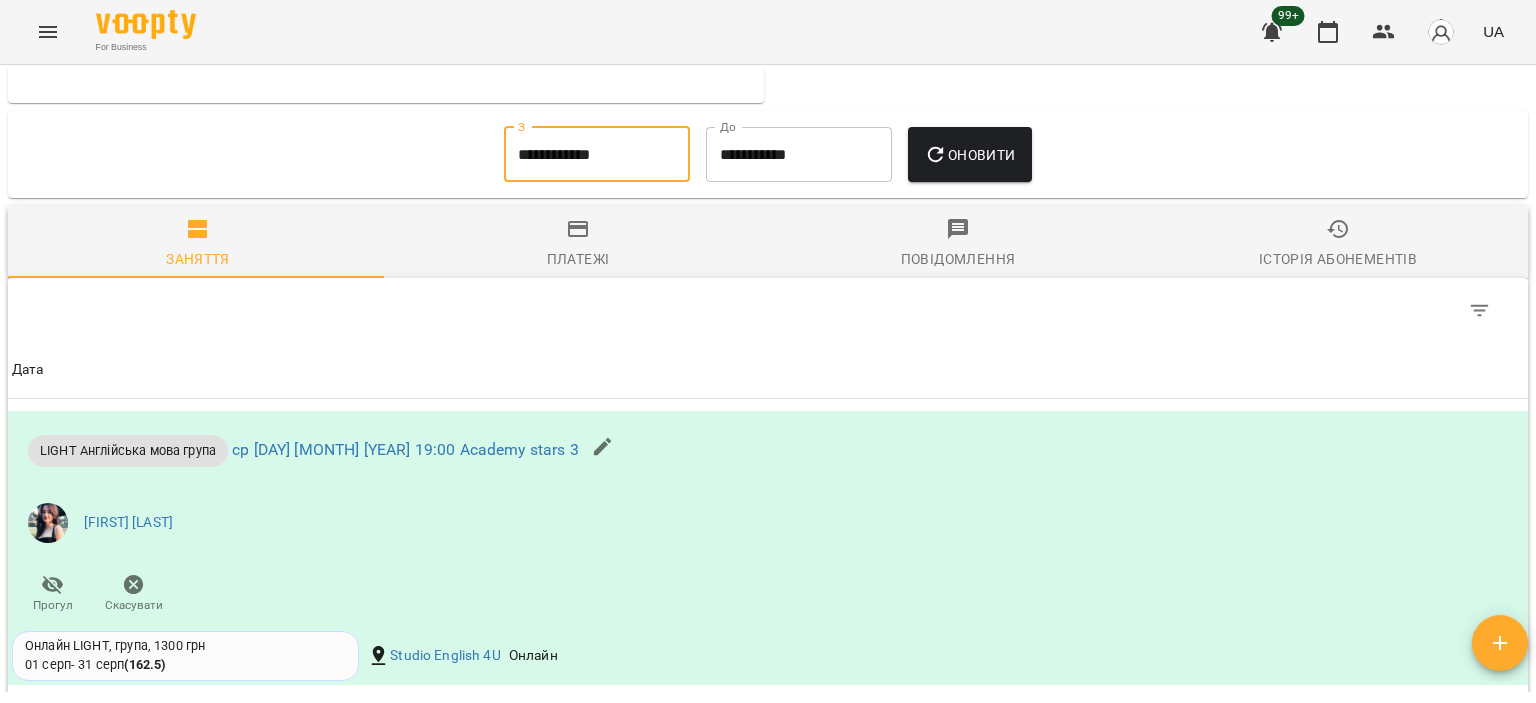 click on "Оновити" at bounding box center (969, 155) 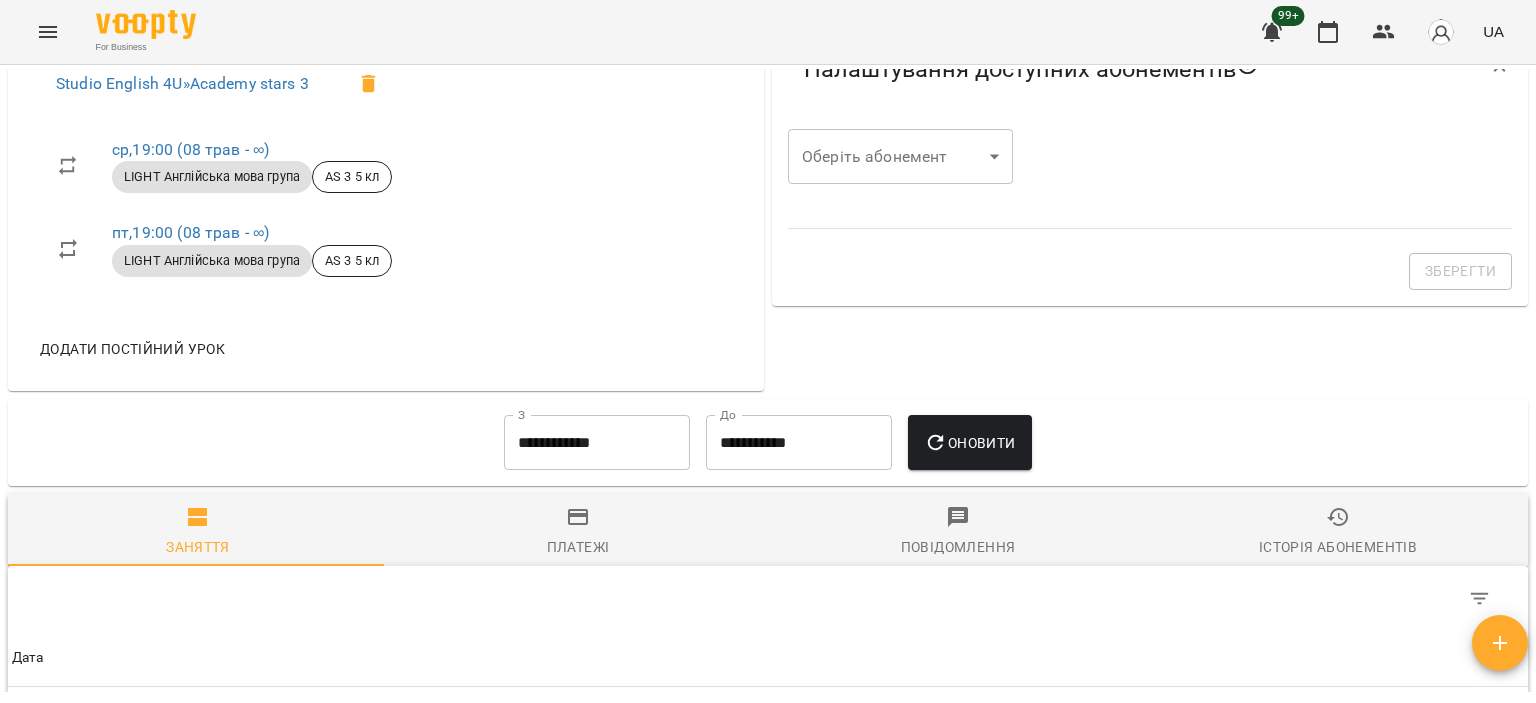 scroll, scrollTop: 821, scrollLeft: 0, axis: vertical 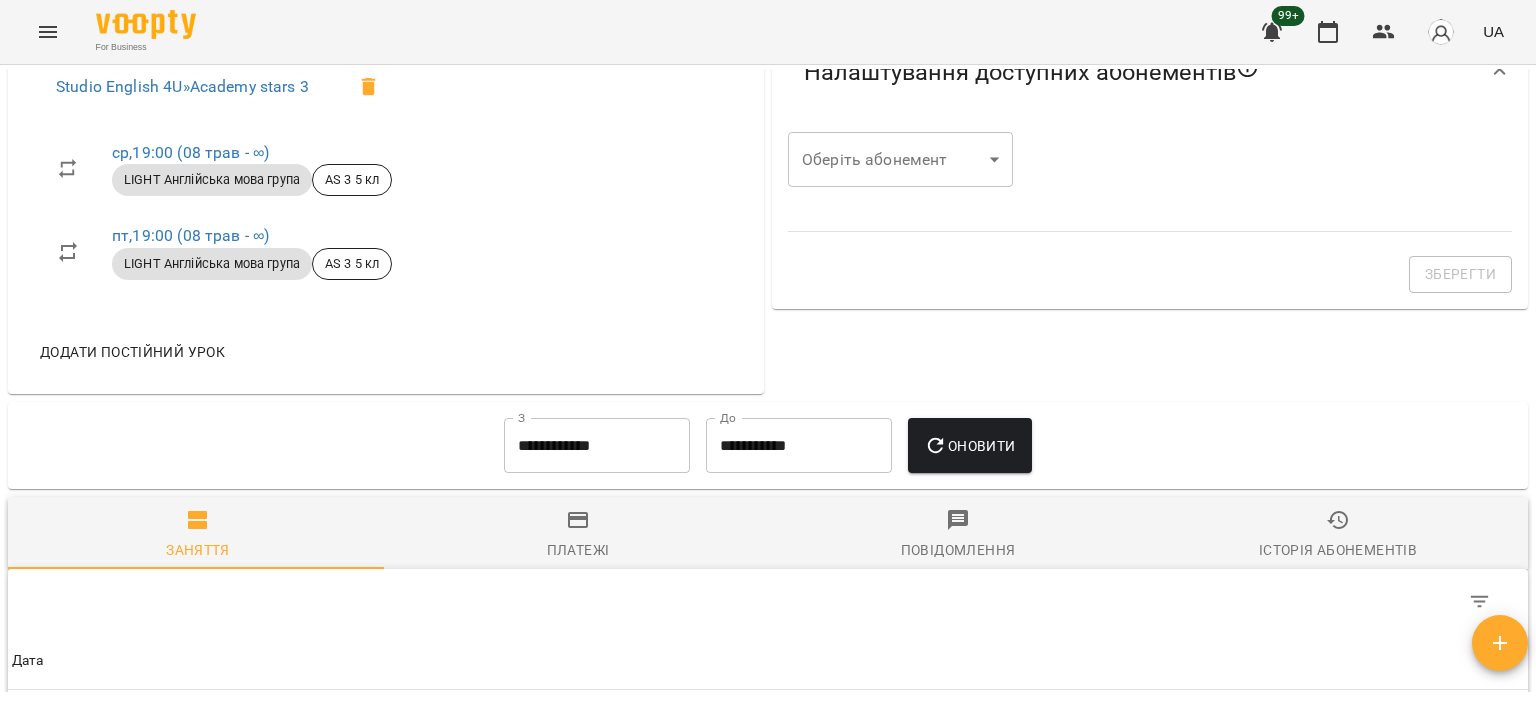 click on "**********" at bounding box center [597, 446] 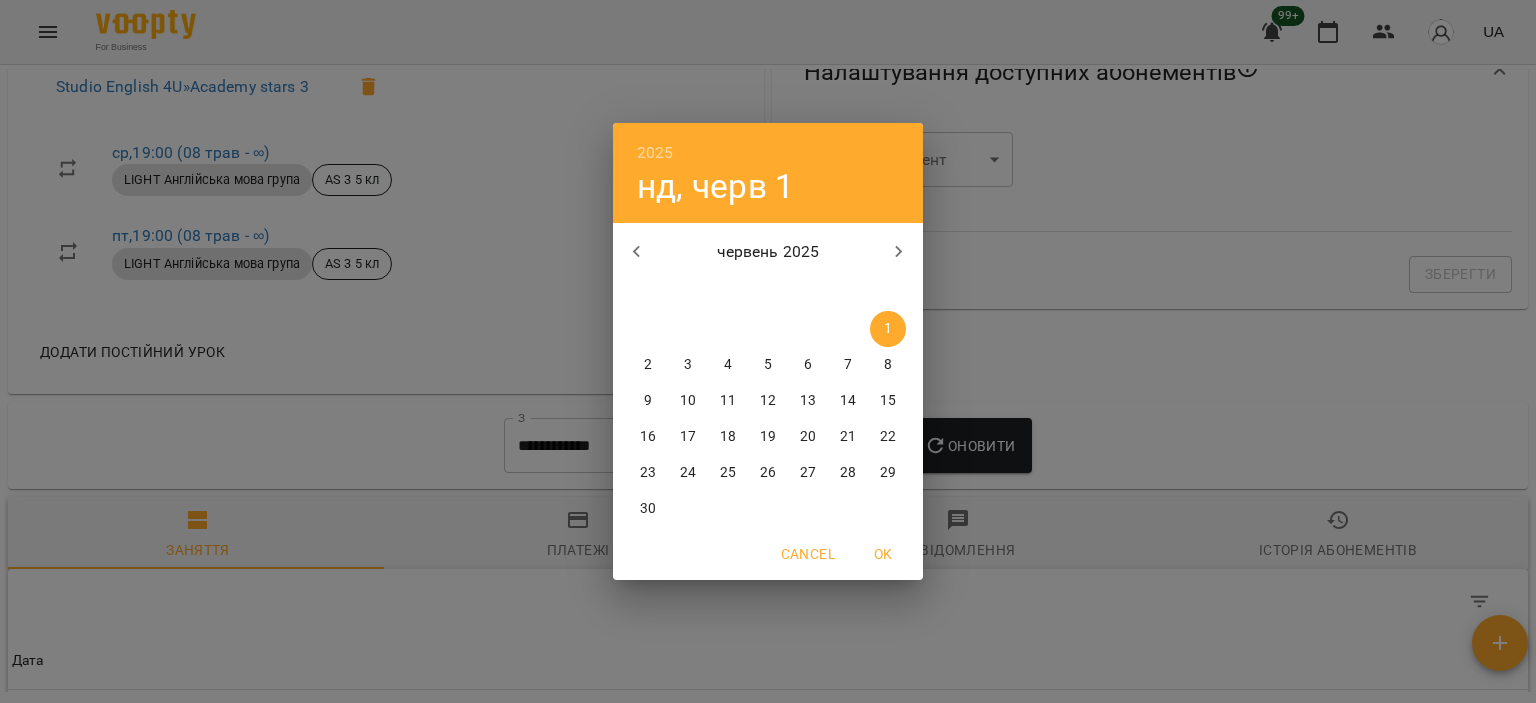 click at bounding box center (637, 252) 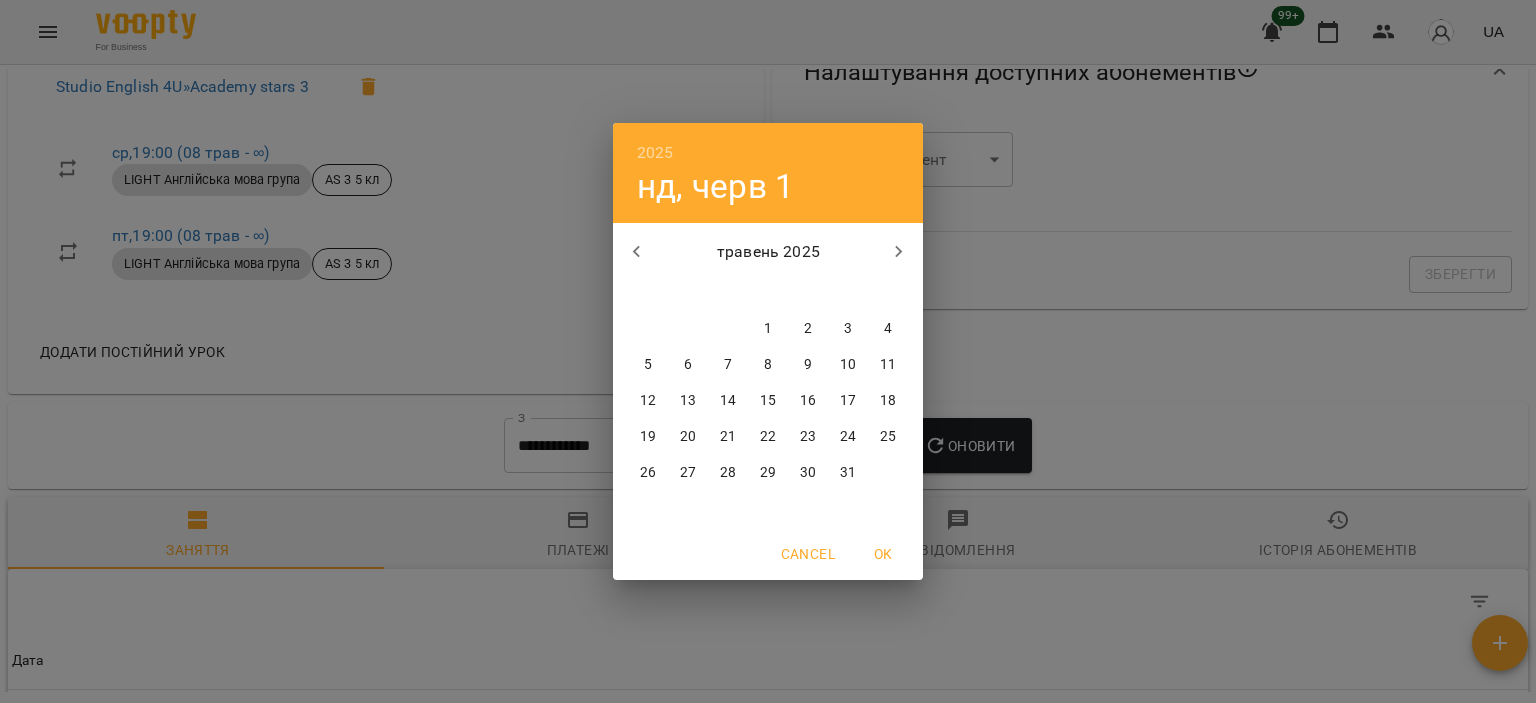 click at bounding box center (637, 252) 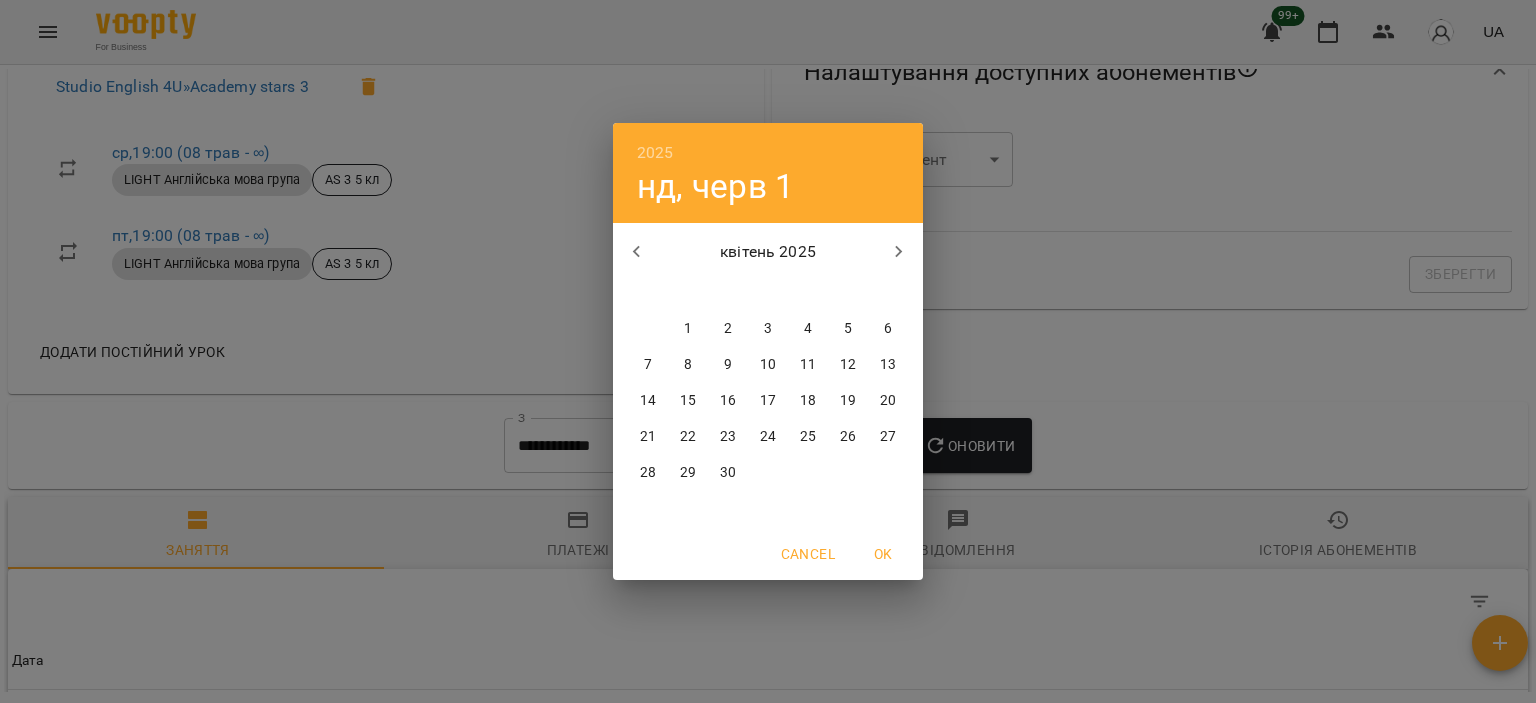 click on "1" at bounding box center [688, 329] 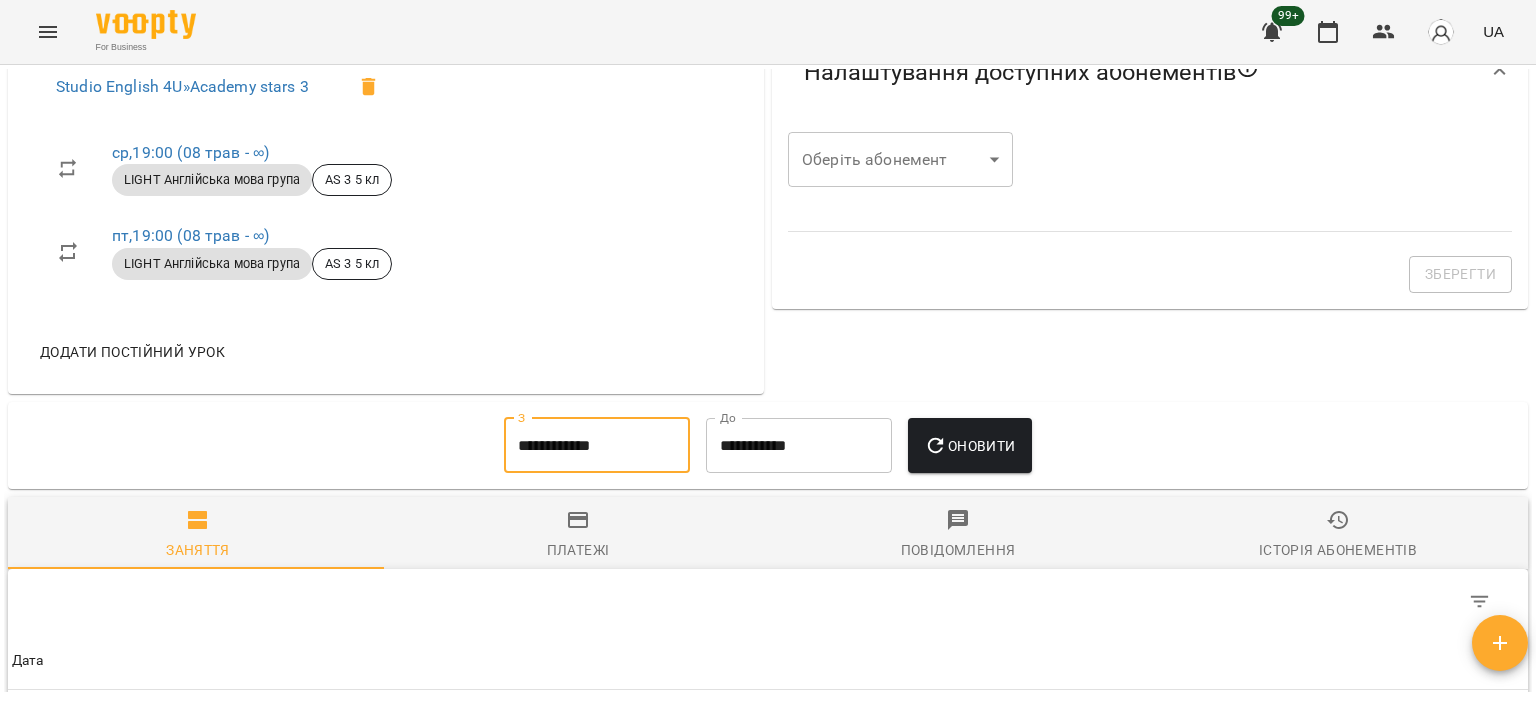 click on "Оновити" at bounding box center [969, 446] 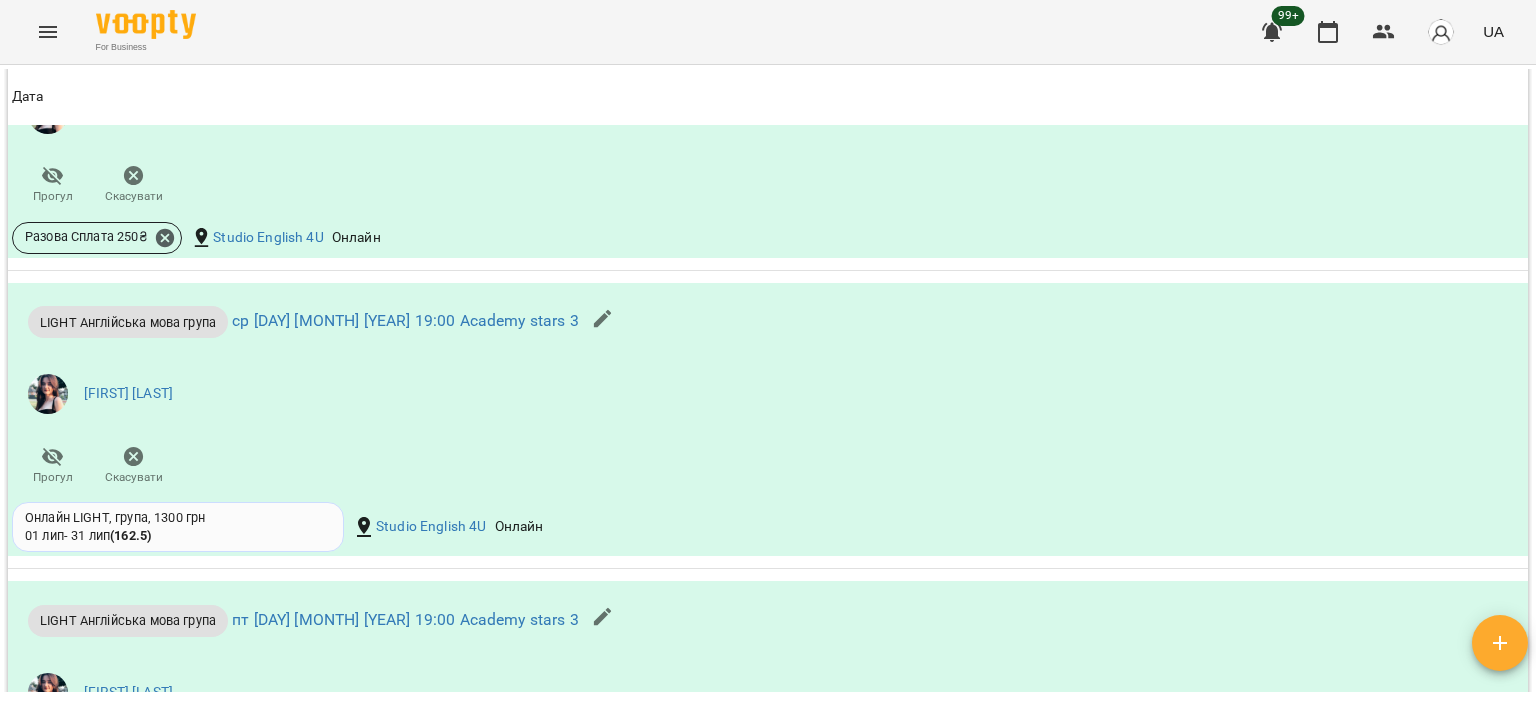 scroll, scrollTop: 6184, scrollLeft: 0, axis: vertical 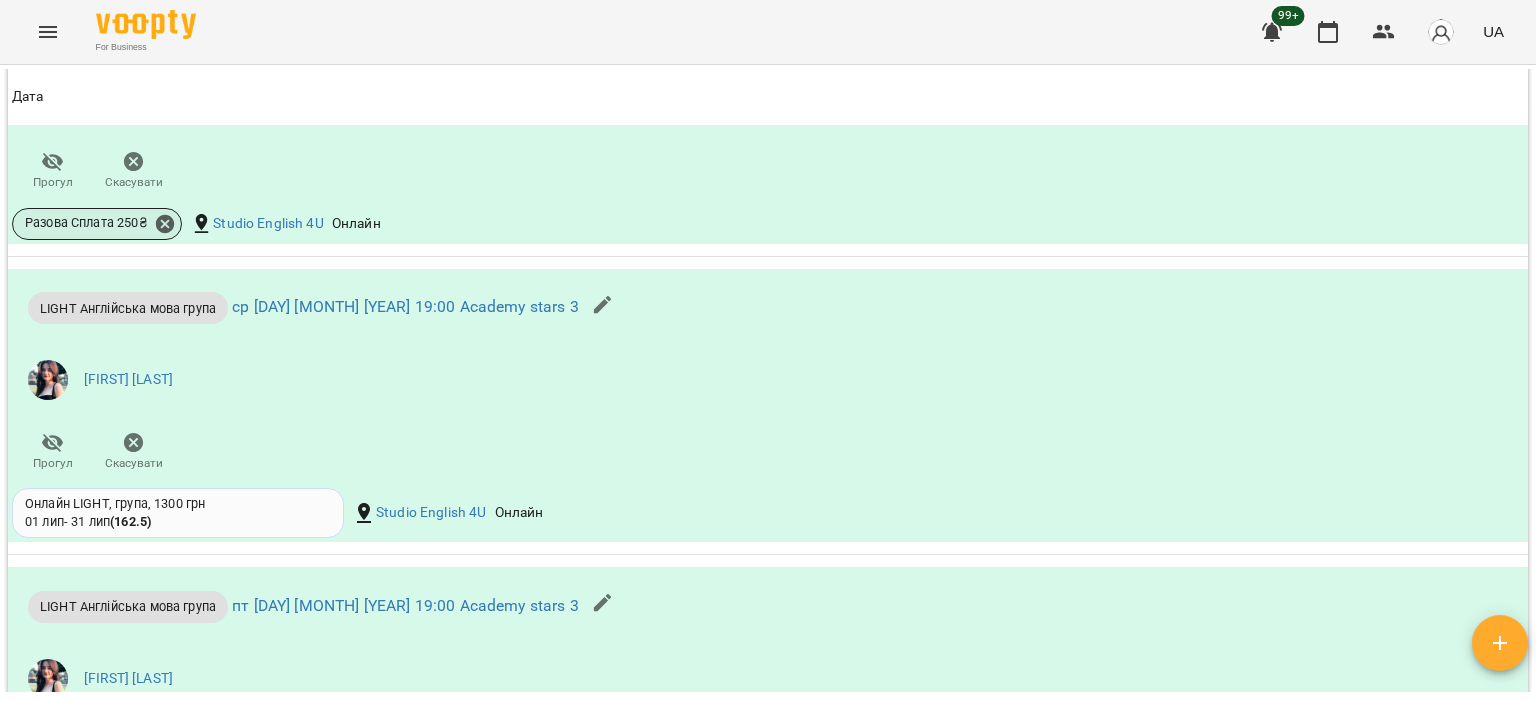 click 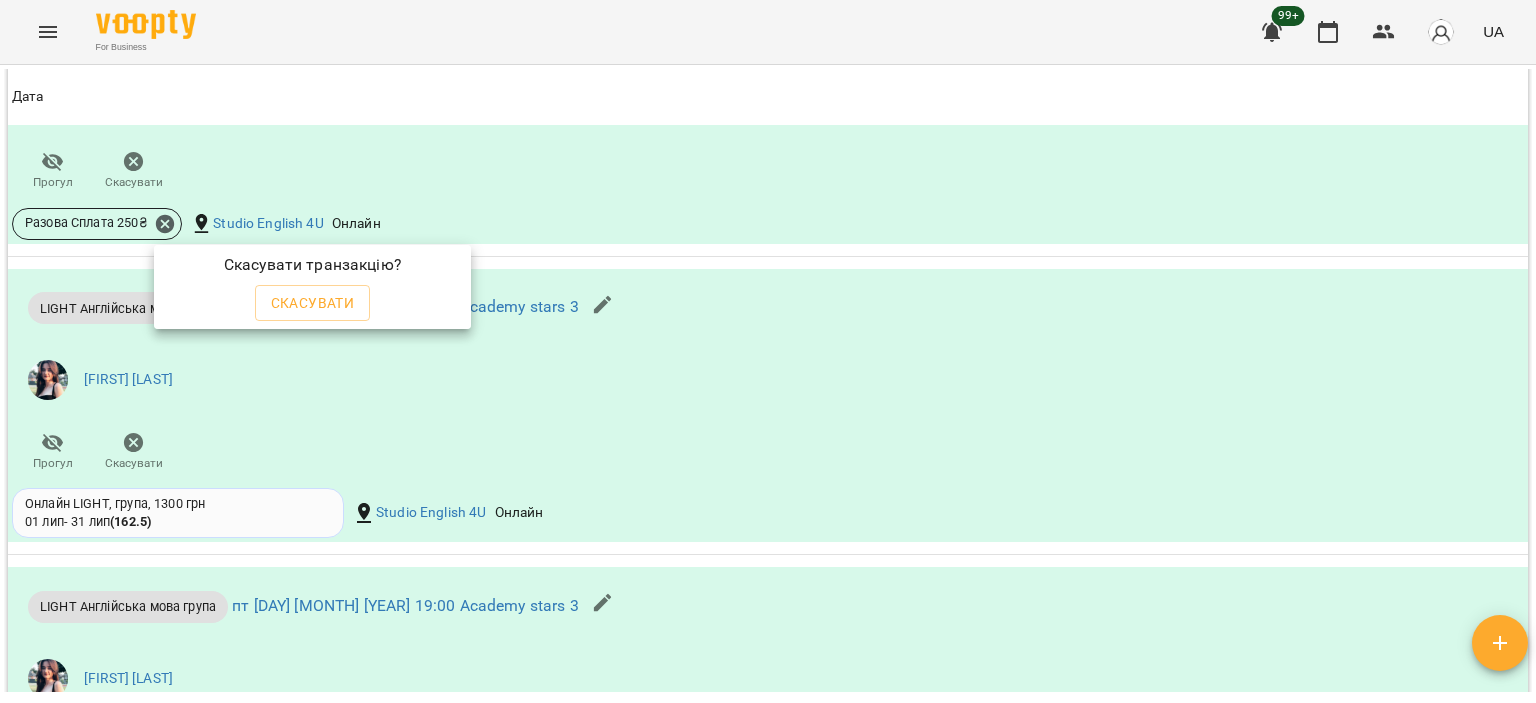 click on "Скасувати" at bounding box center (313, 303) 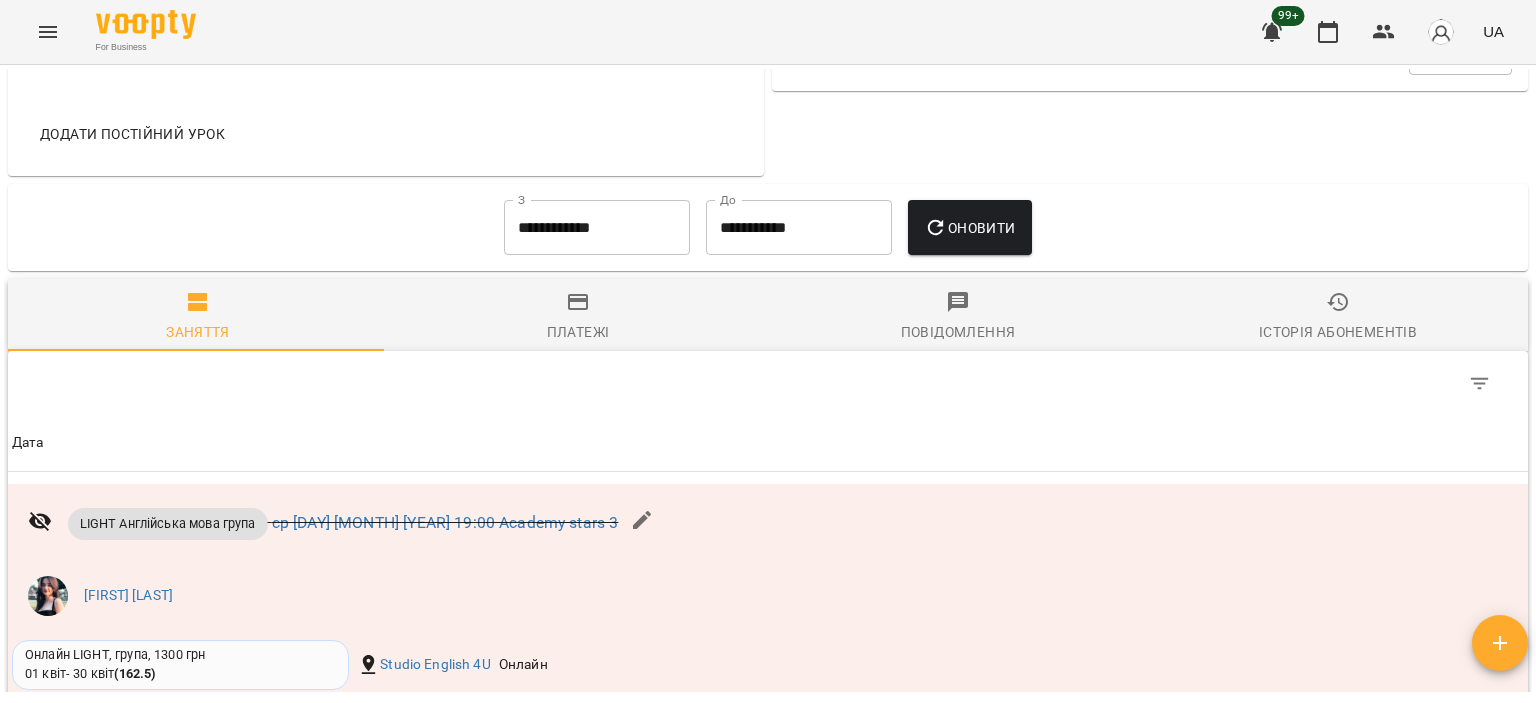 scroll, scrollTop: 0, scrollLeft: 0, axis: both 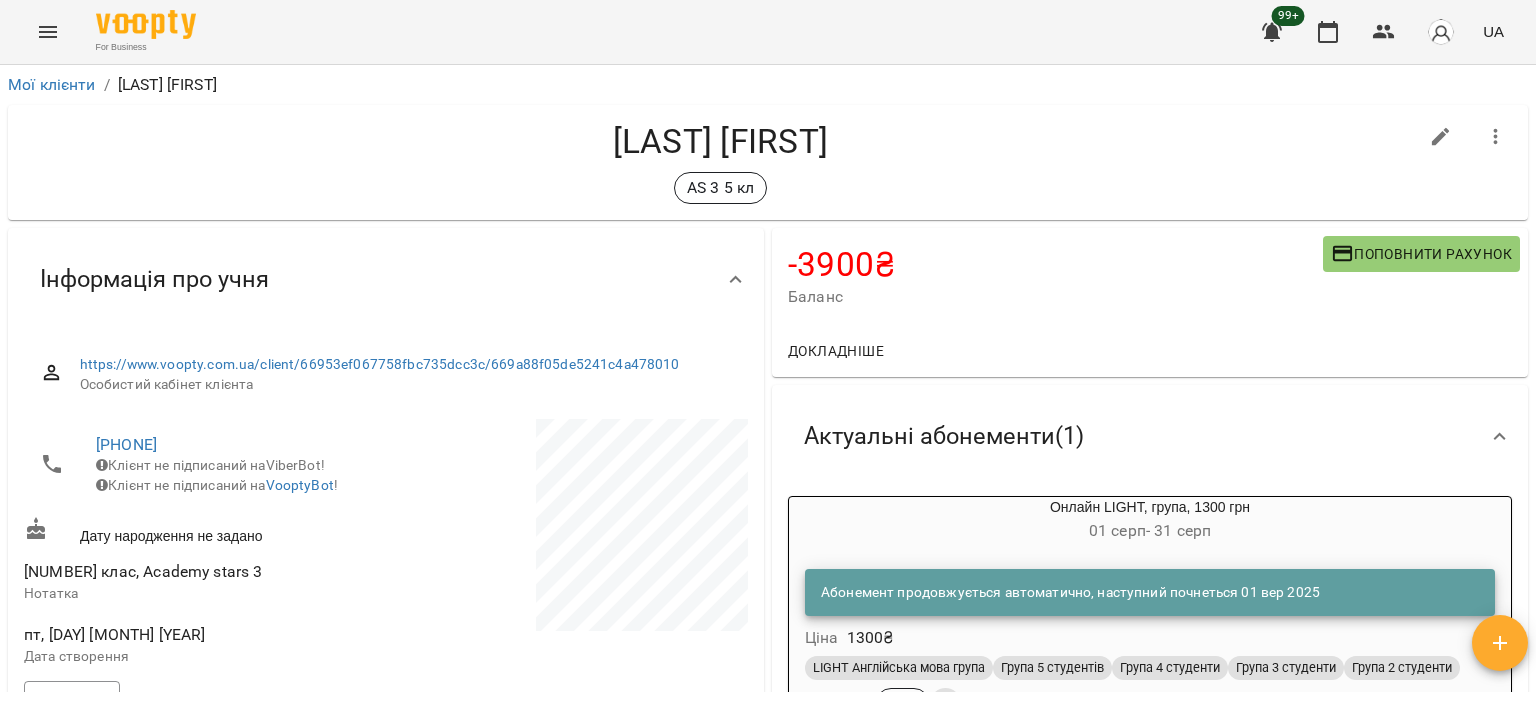 click on "Поповнити рахунок" at bounding box center (1421, 254) 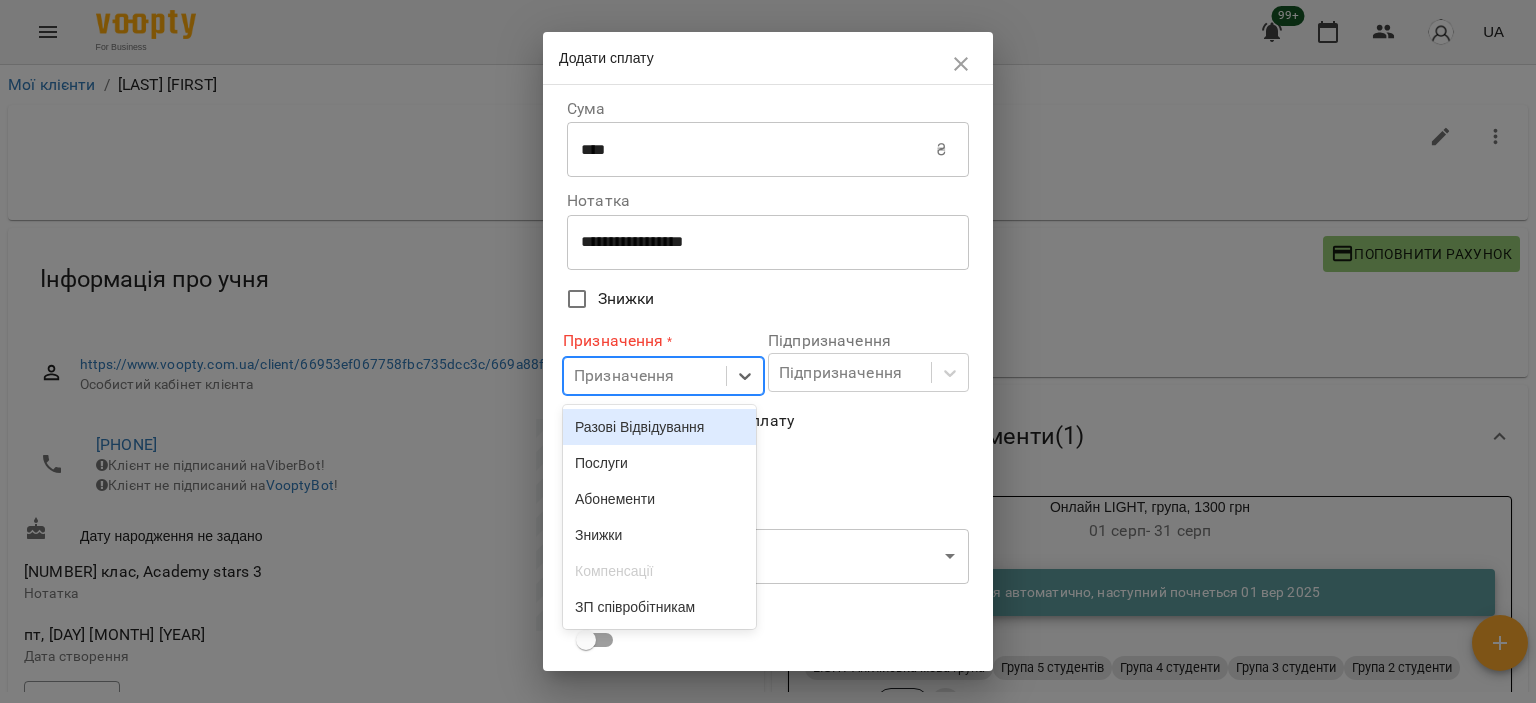 click on "Призначення" at bounding box center (624, 376) 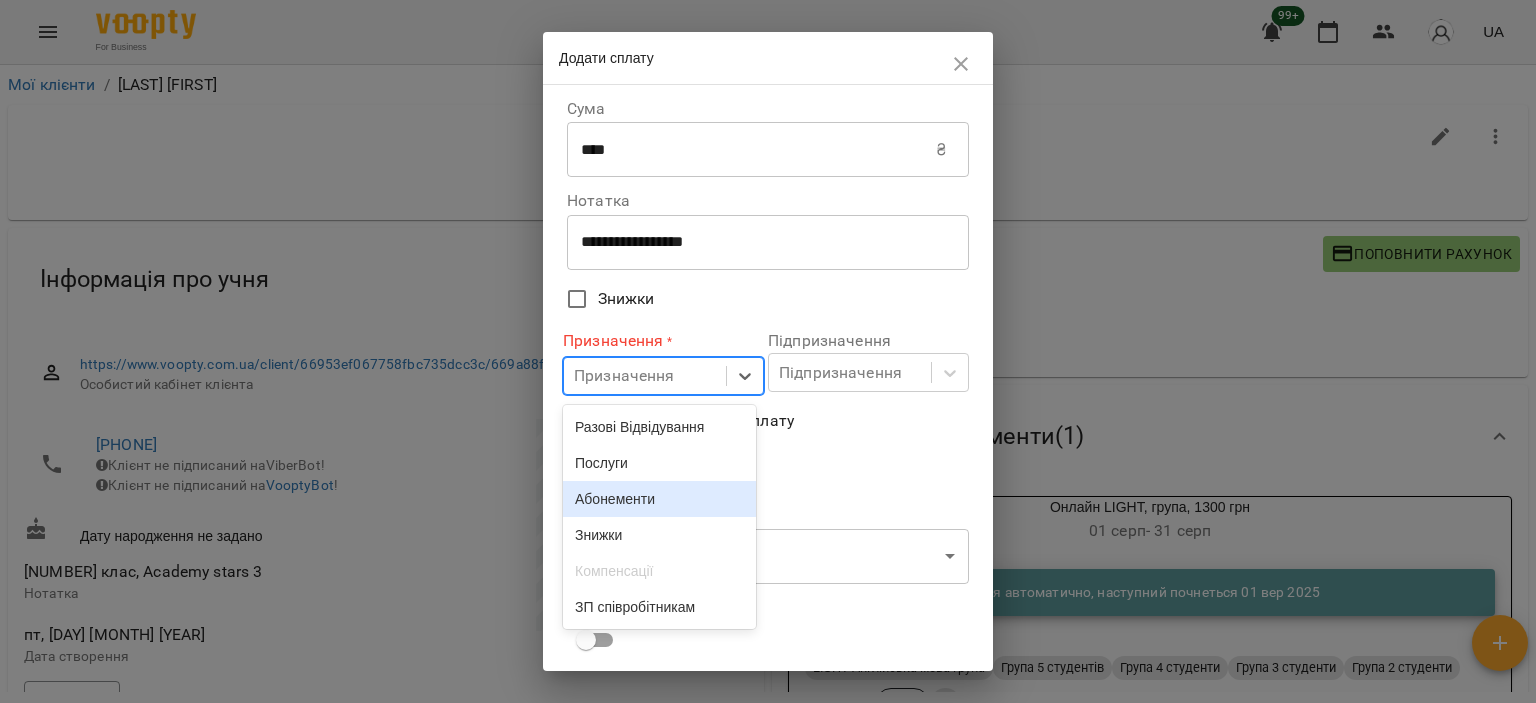 click on "Абонементи" at bounding box center [659, 499] 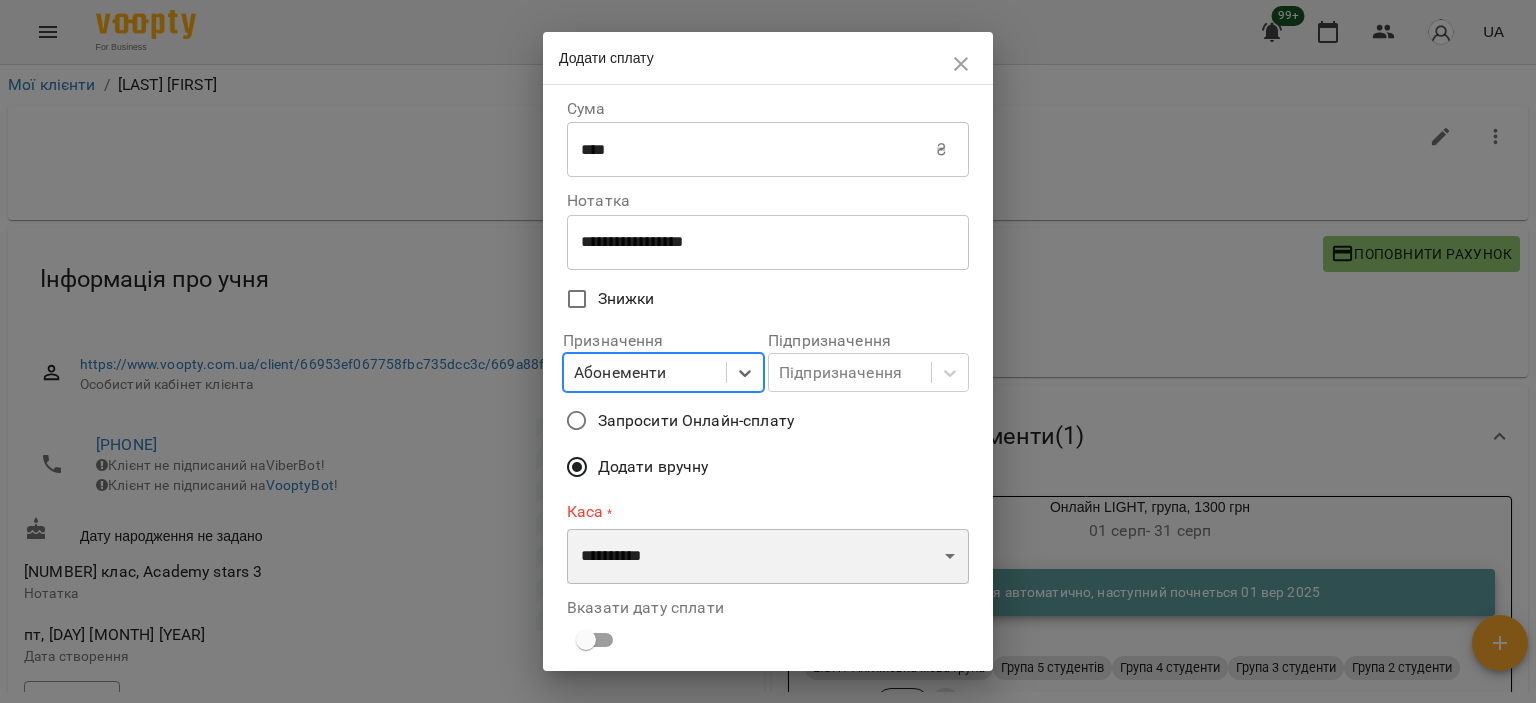 click on "**********" at bounding box center [768, 557] 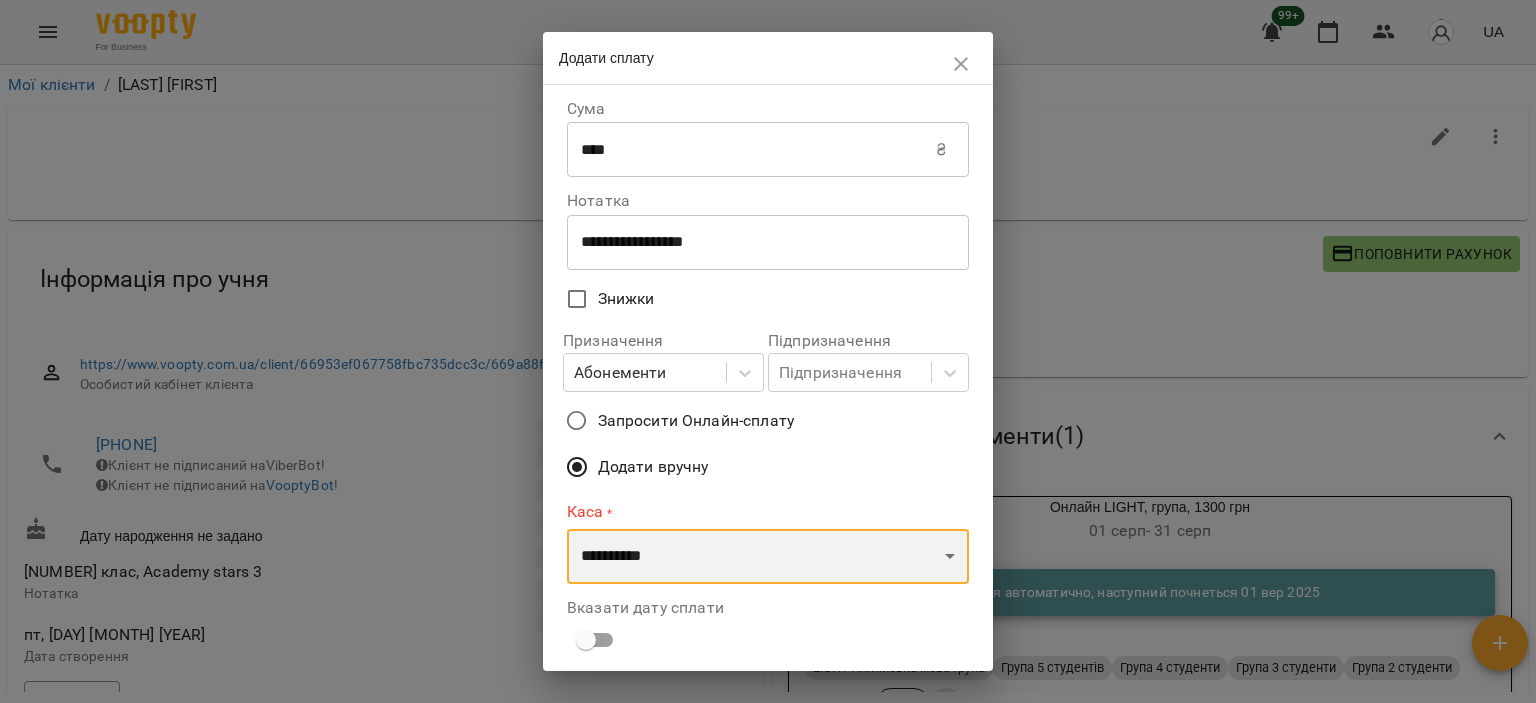 select on "****" 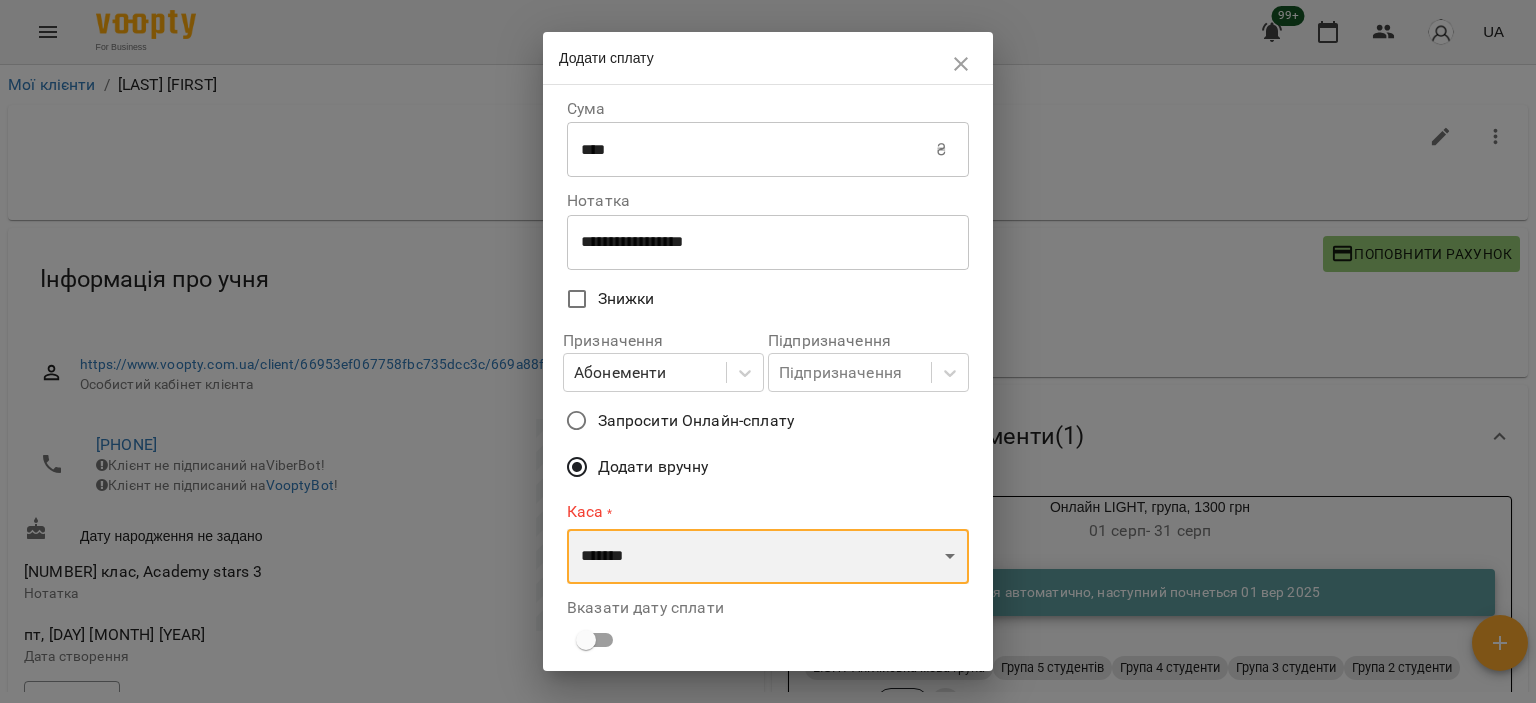 click on "**********" at bounding box center [768, 557] 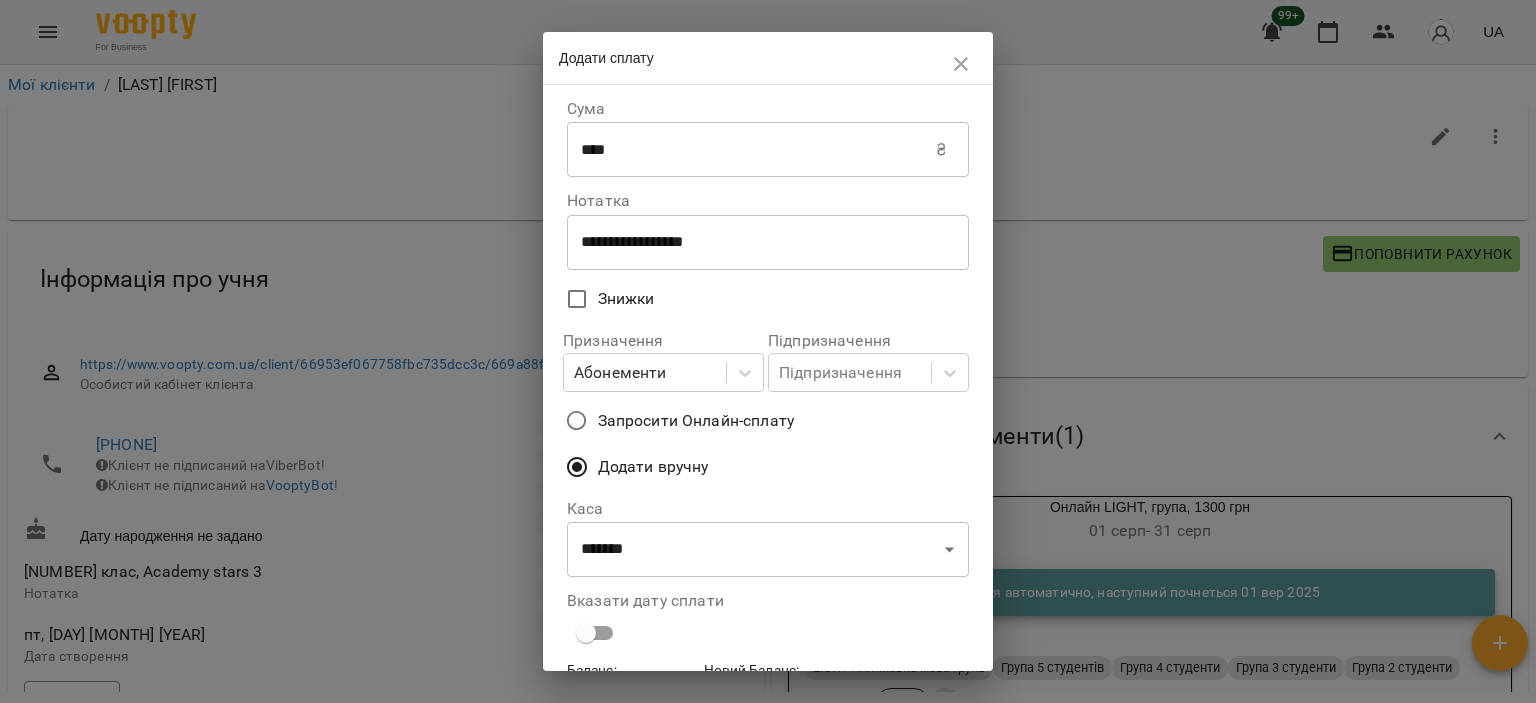 scroll, scrollTop: 120, scrollLeft: 0, axis: vertical 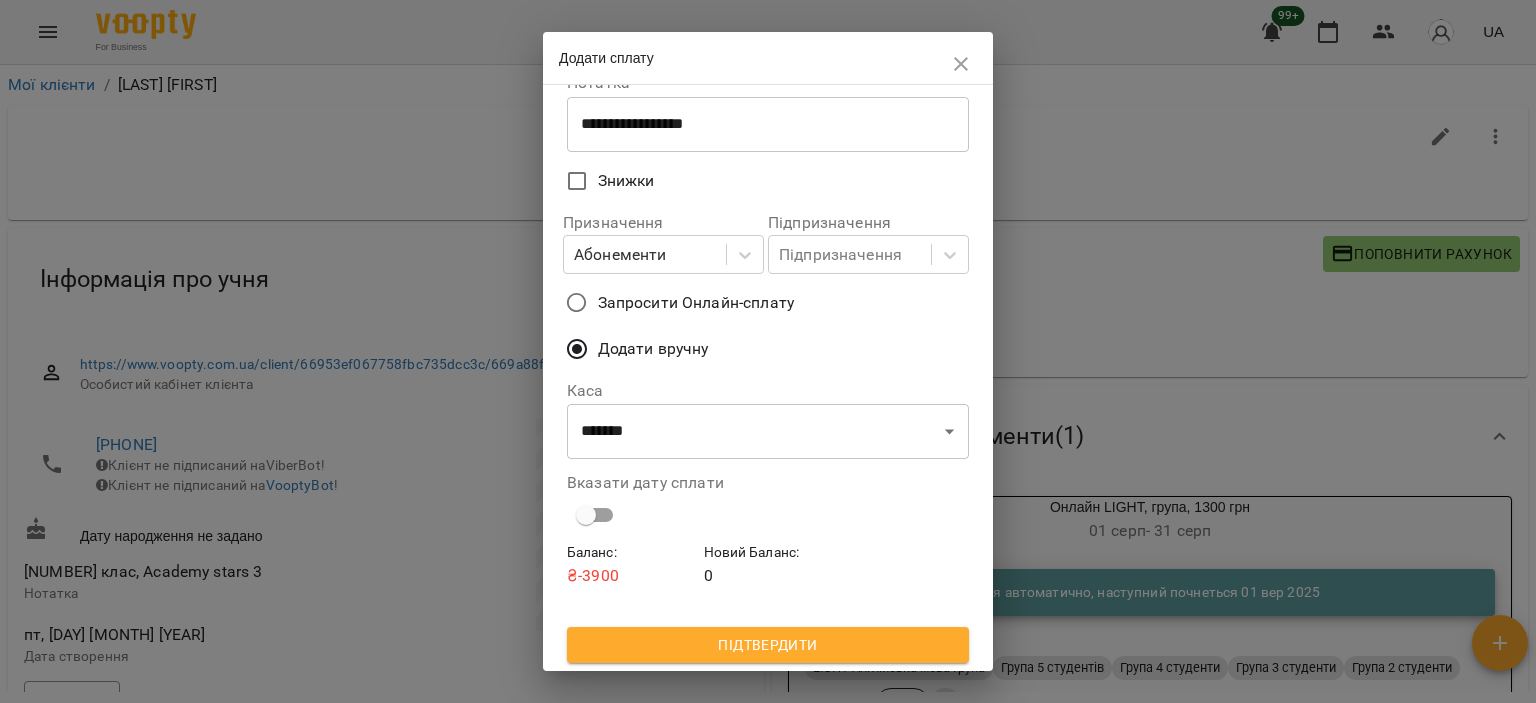 click on "Підтвердити" at bounding box center [768, 645] 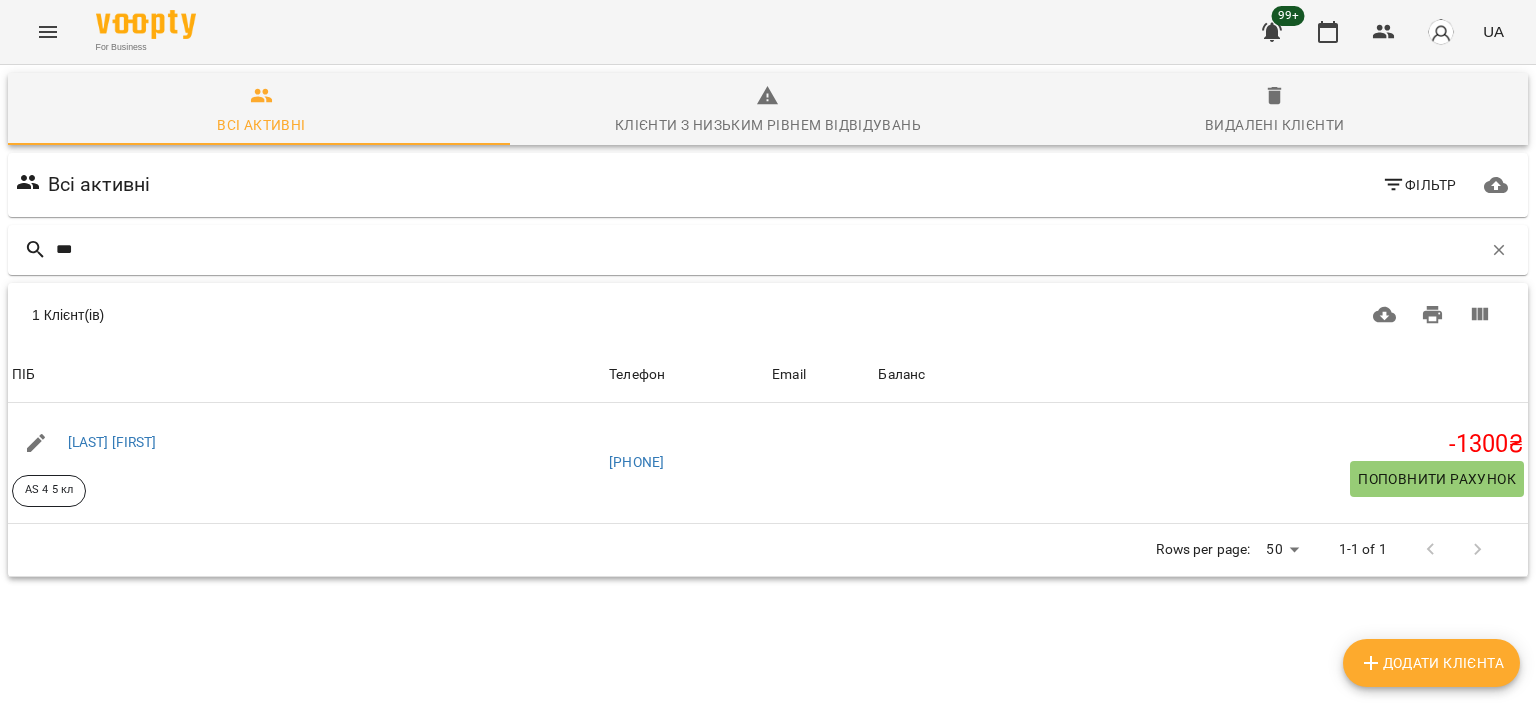 type on "***" 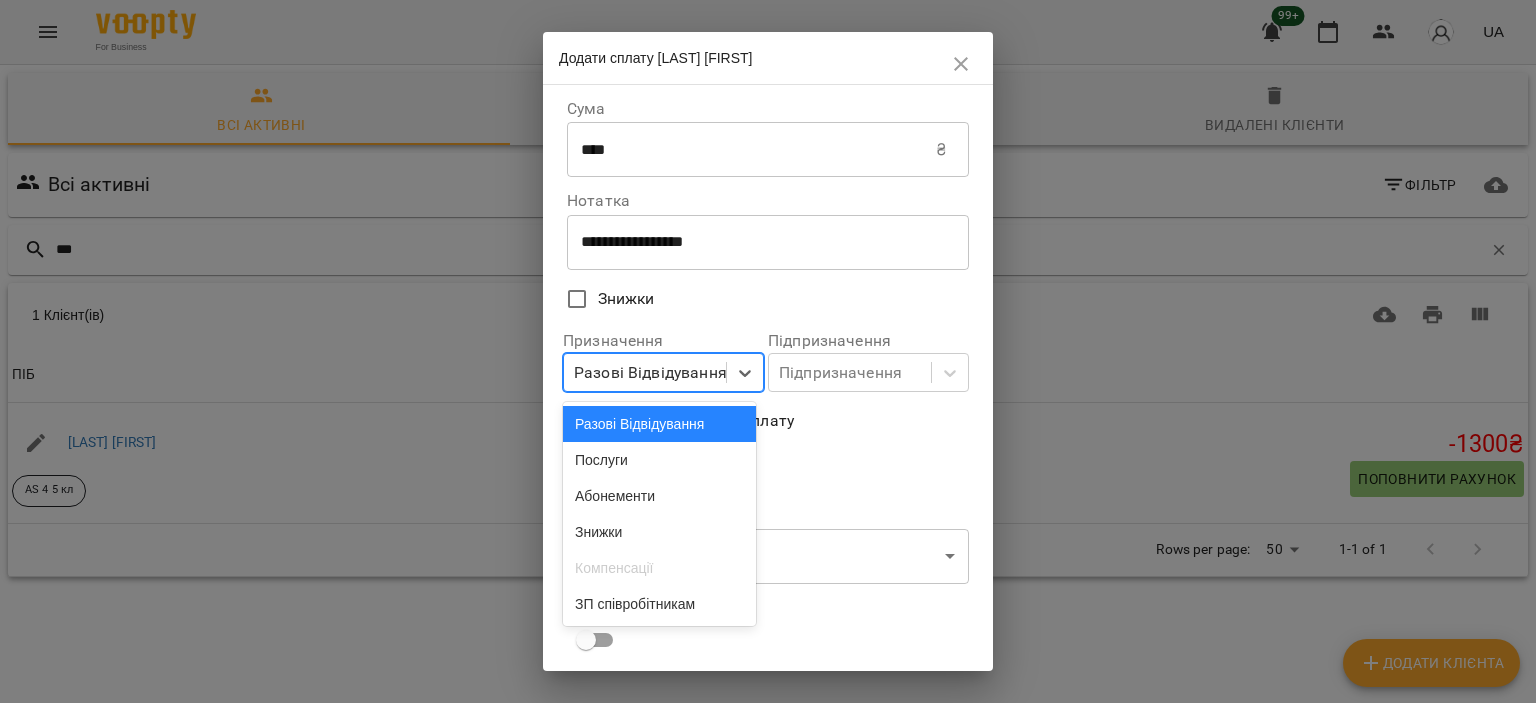 click on "Разові Відвідування" at bounding box center [650, 373] 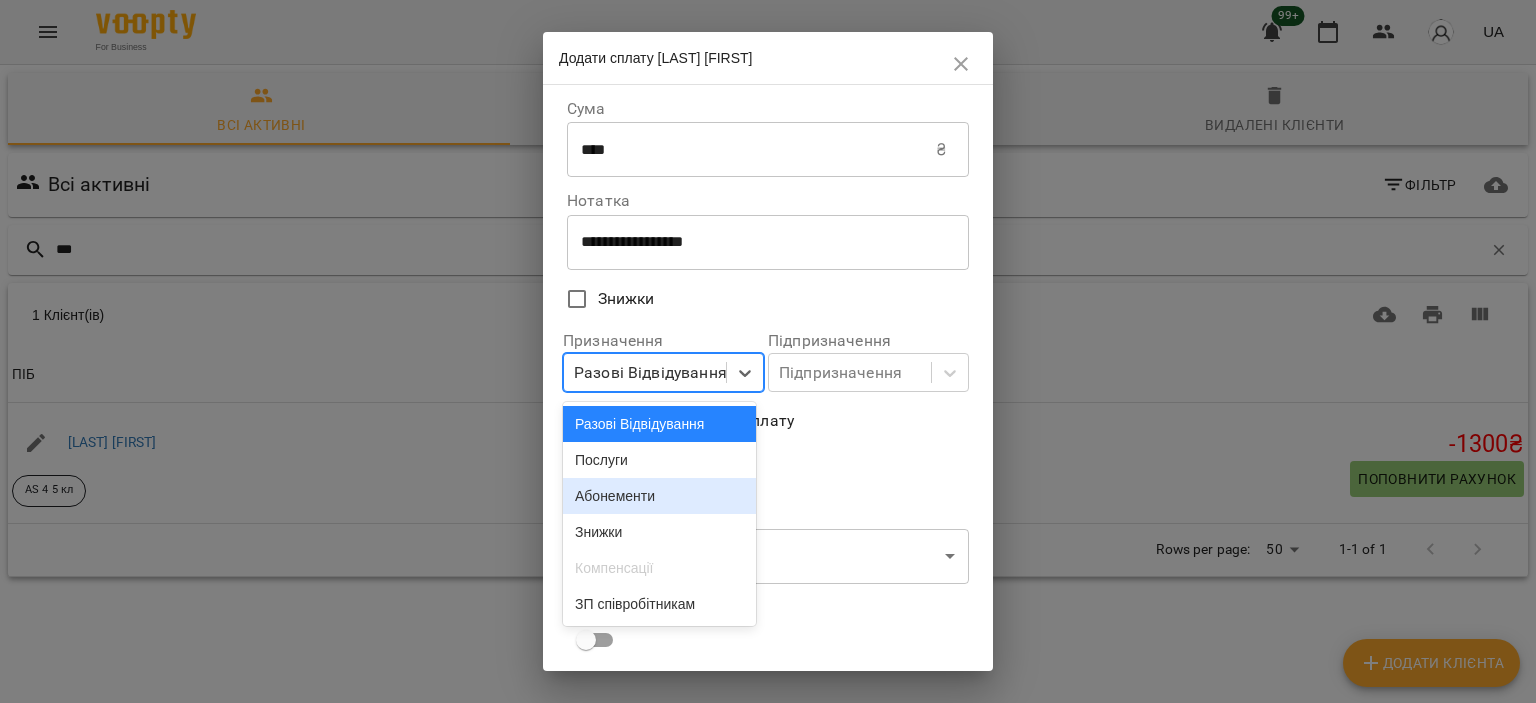 click on "Абонементи" at bounding box center (659, 496) 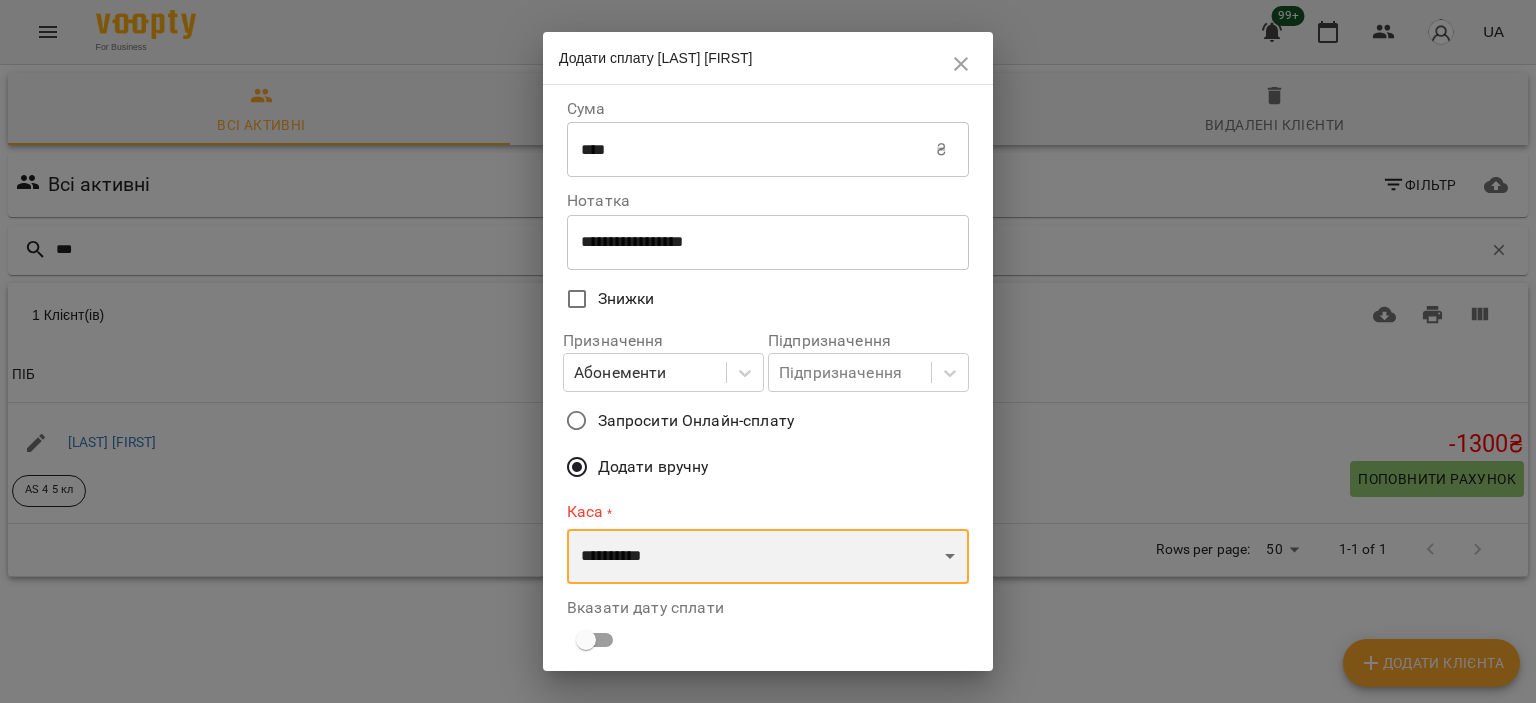 drag, startPoint x: 628, startPoint y: 551, endPoint x: 640, endPoint y: 642, distance: 91.787796 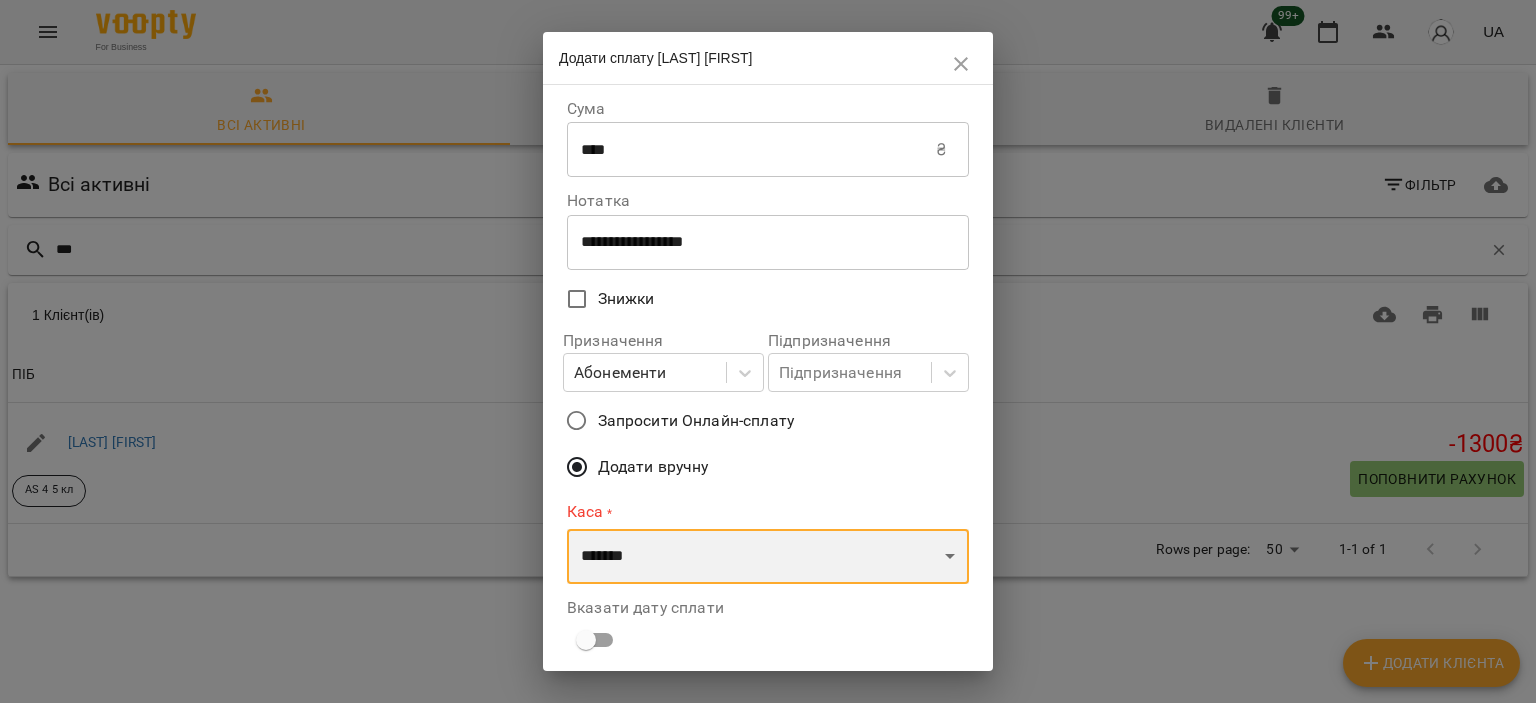 click on "**********" at bounding box center (768, 557) 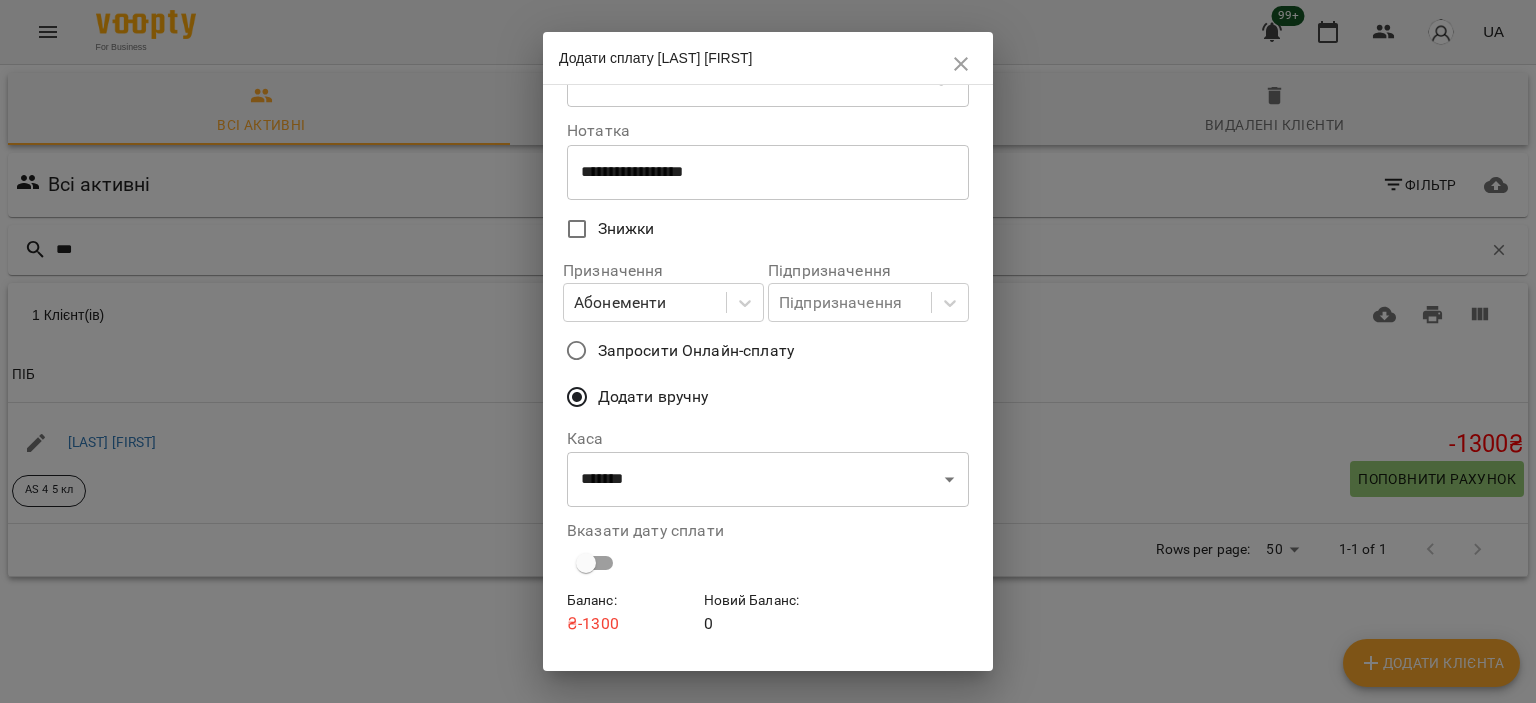 scroll, scrollTop: 120, scrollLeft: 0, axis: vertical 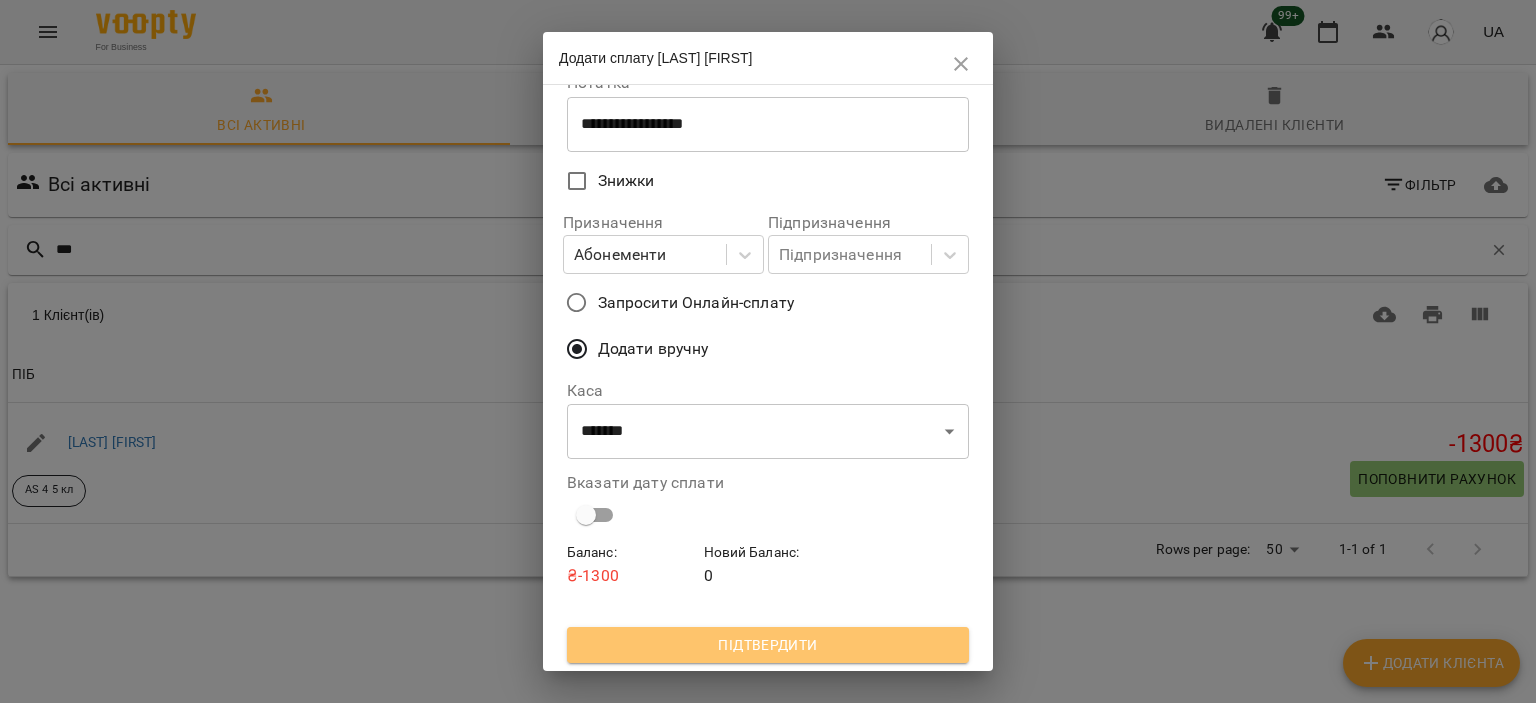 click on "Підтвердити" at bounding box center [768, 645] 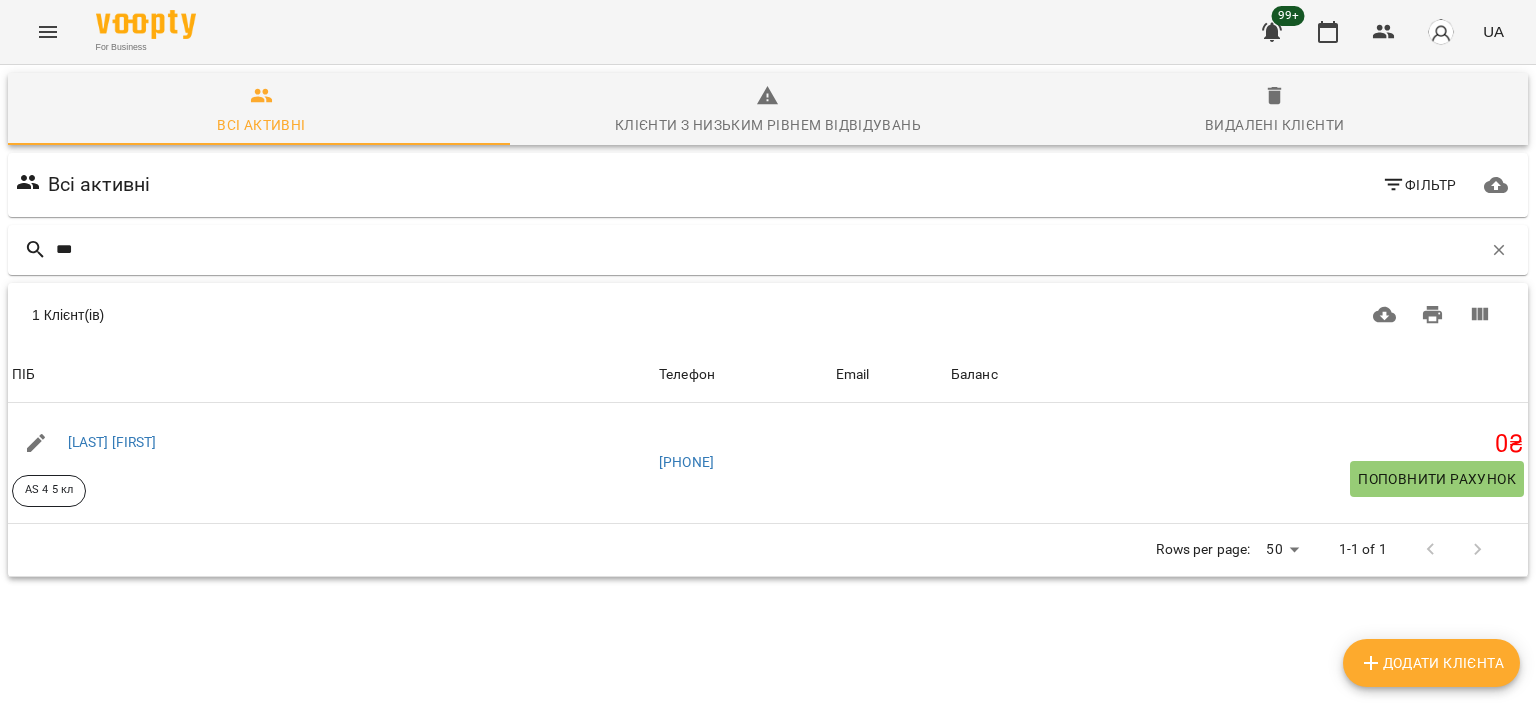 click on "***" at bounding box center [768, 250] 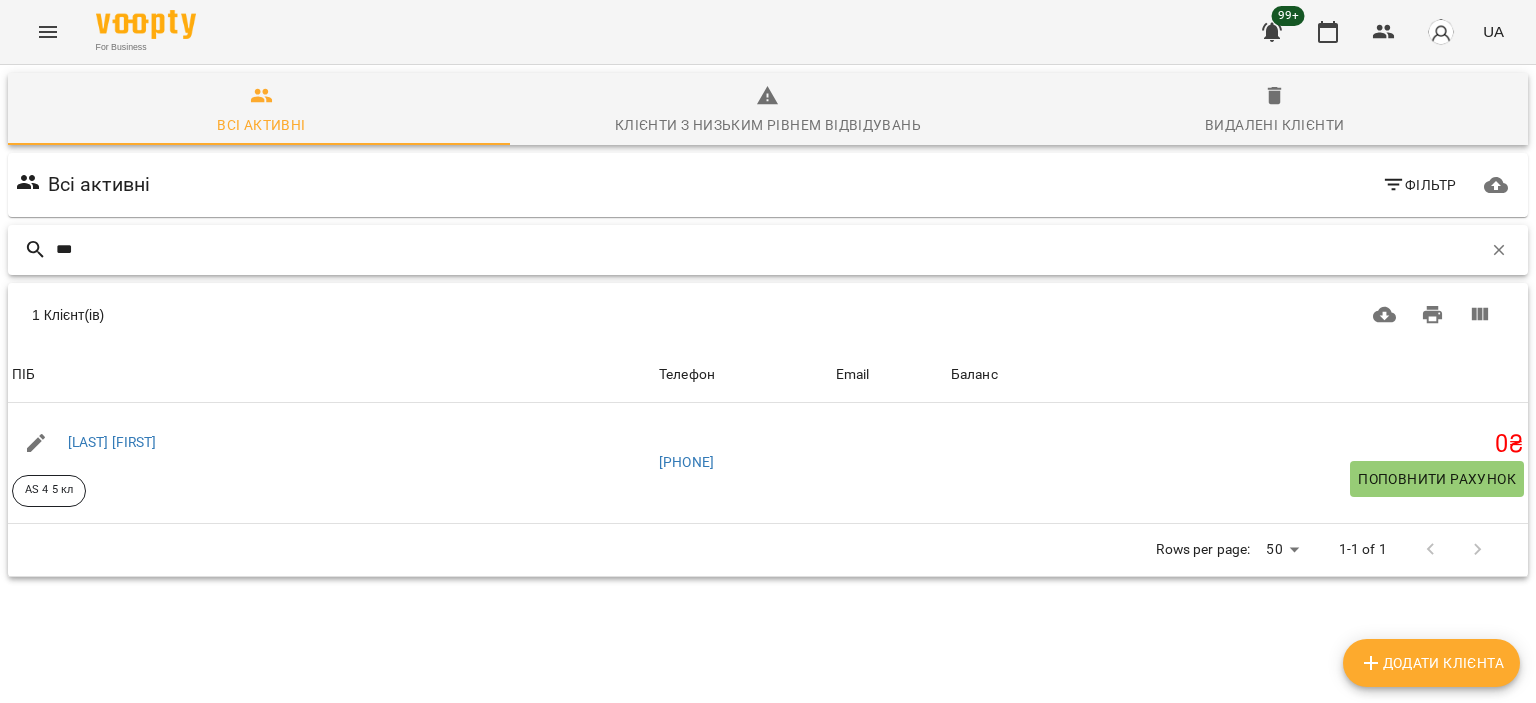 click on "***" at bounding box center [769, 249] 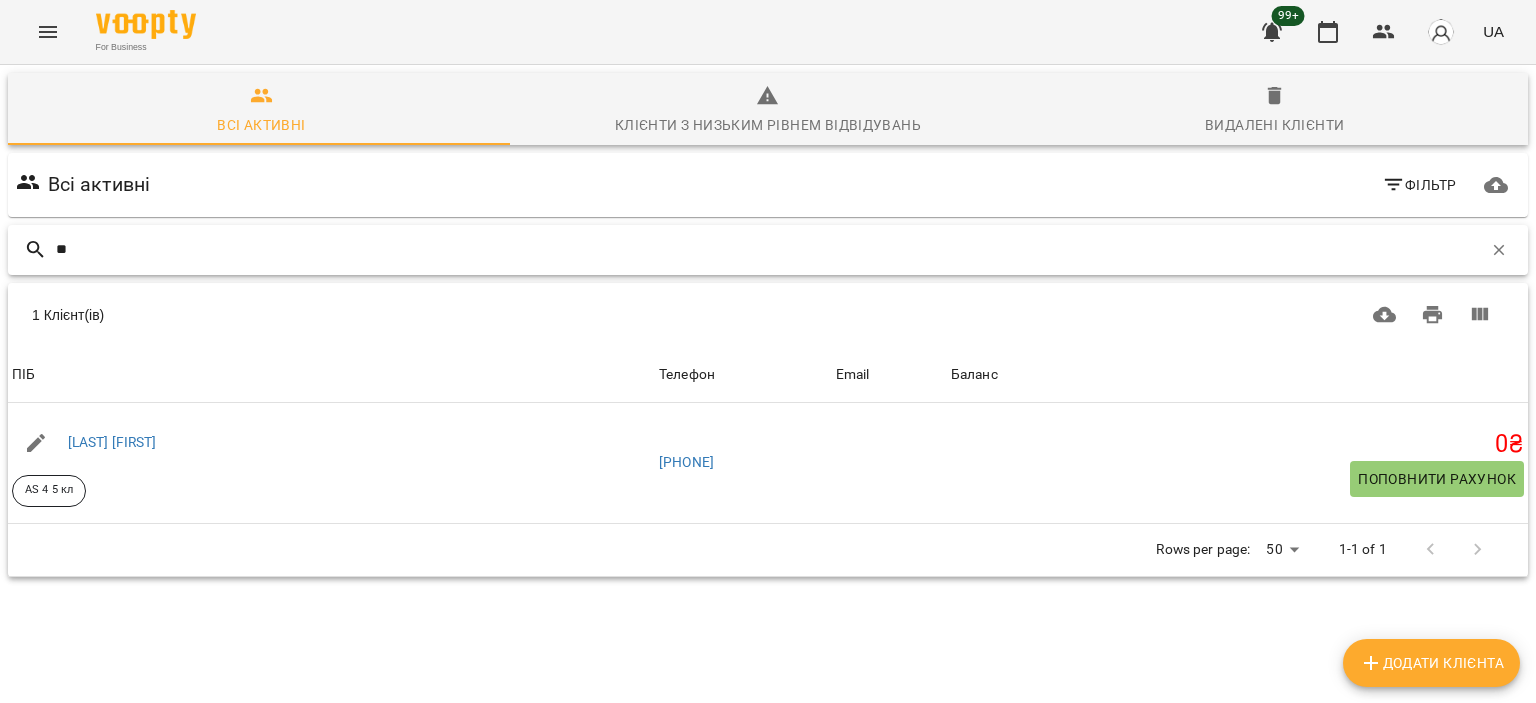 type on "*" 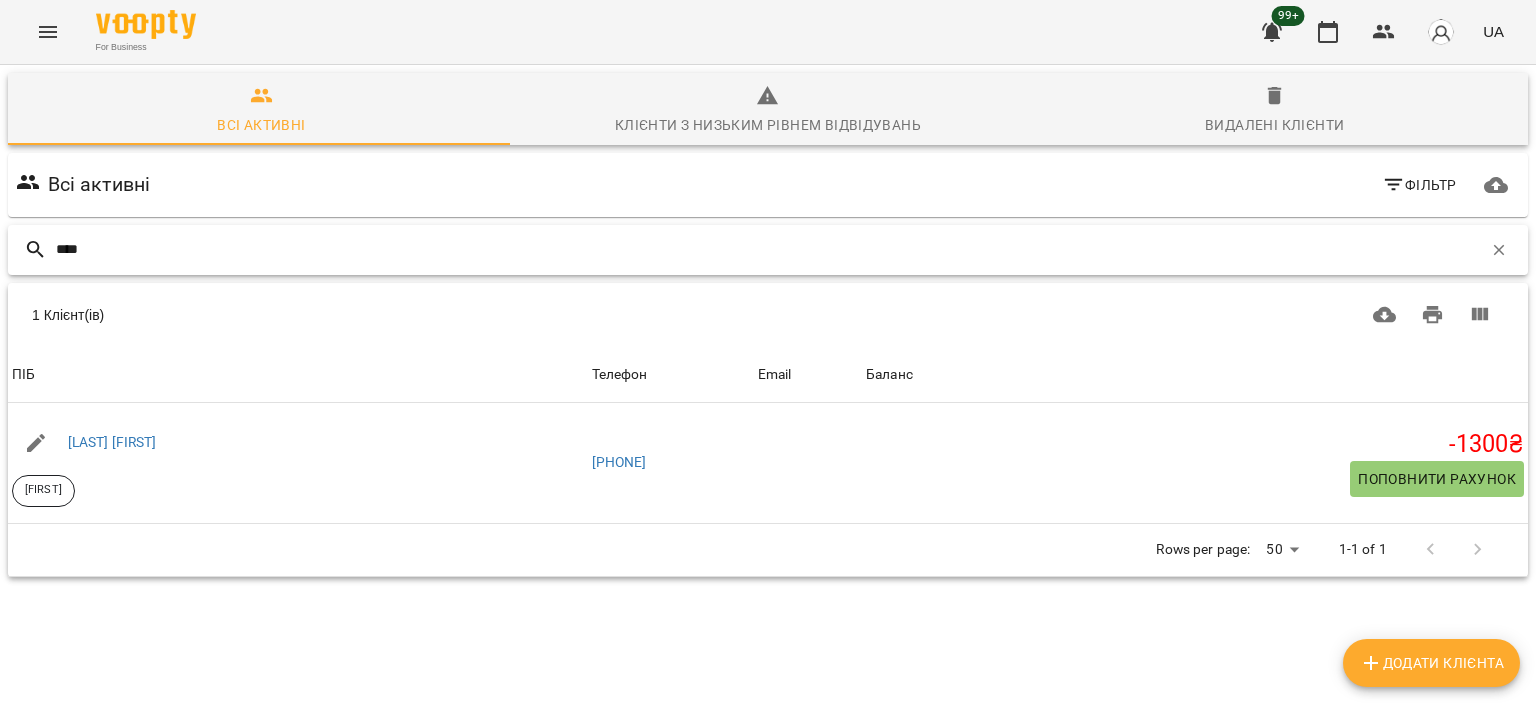 type on "****" 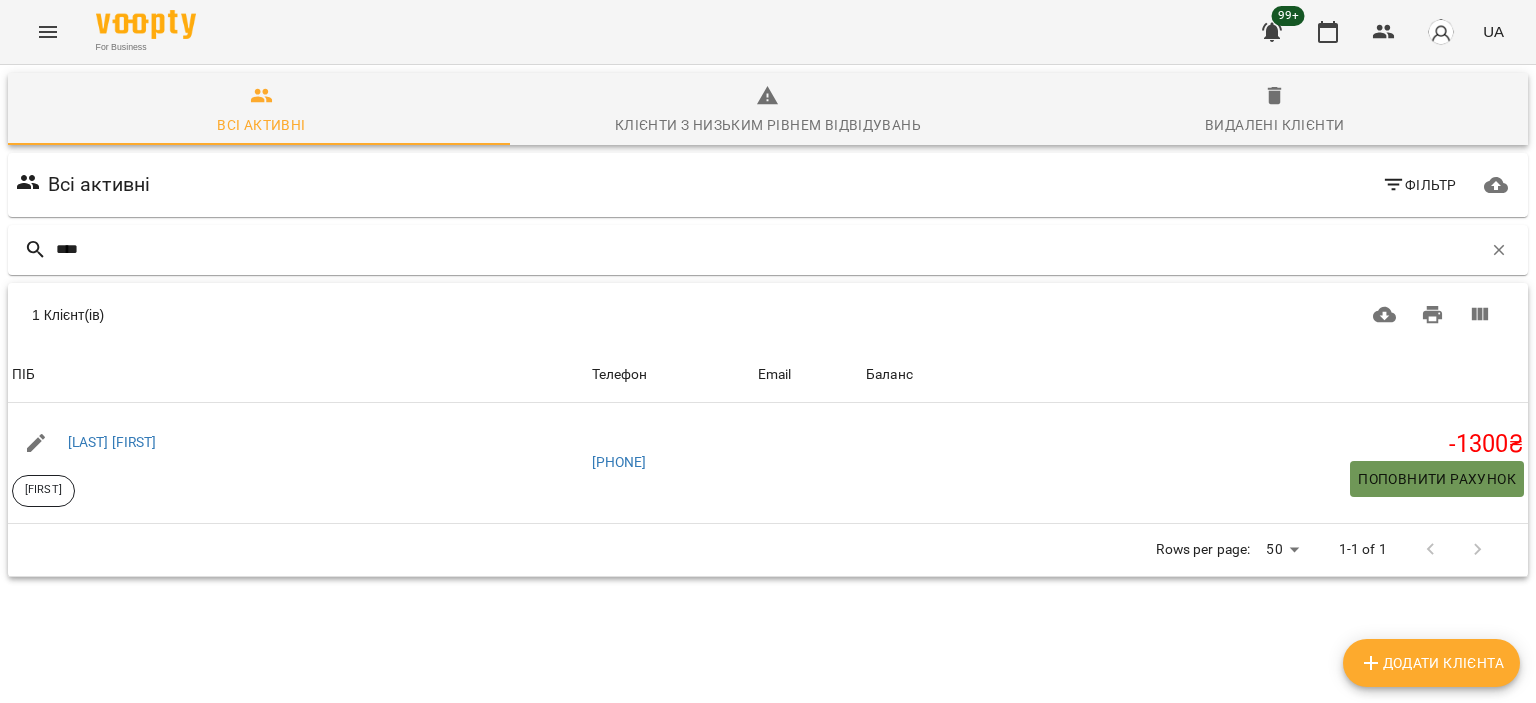 click on "Поповнити рахунок" at bounding box center [1437, 479] 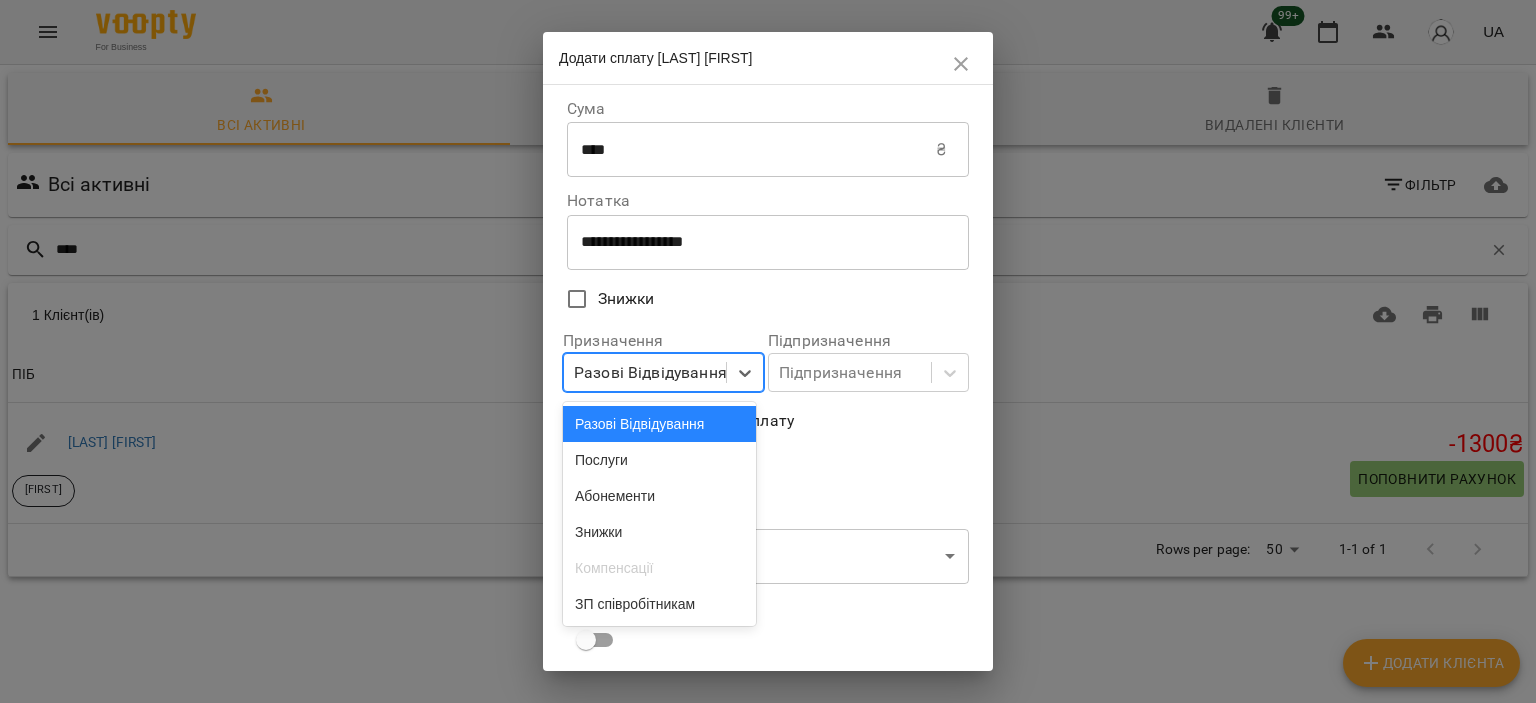 click on "Разові Відвідування" at bounding box center [650, 373] 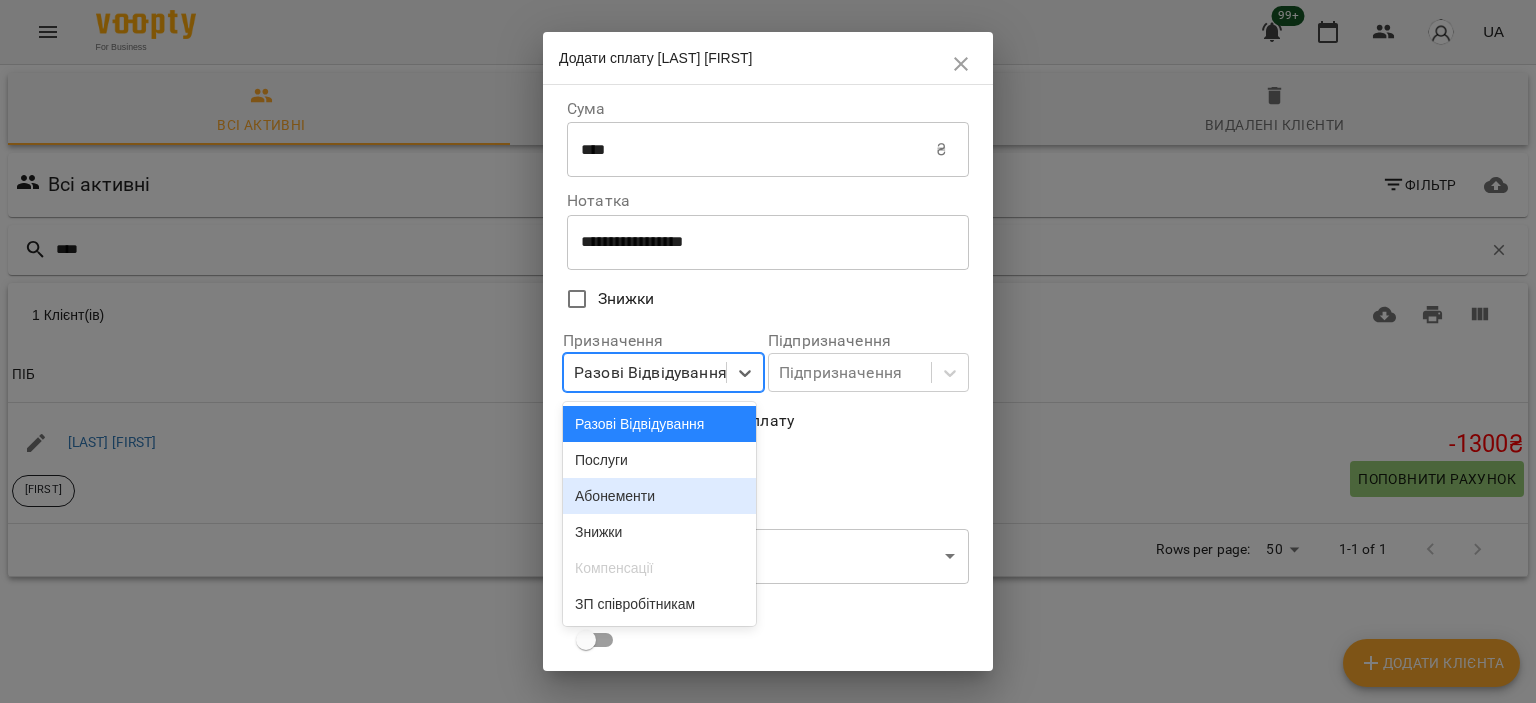 click on "Абонементи" at bounding box center [659, 496] 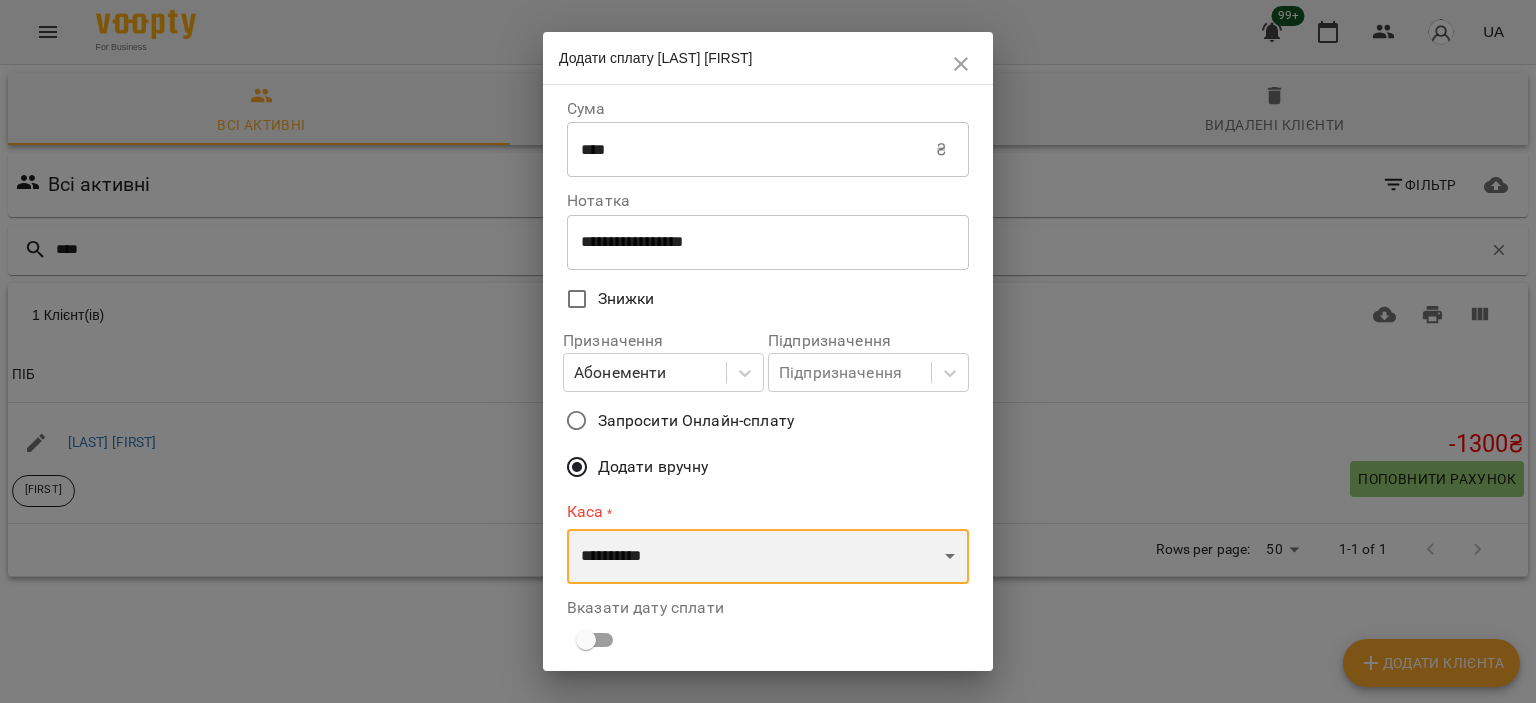 click on "**********" at bounding box center [768, 557] 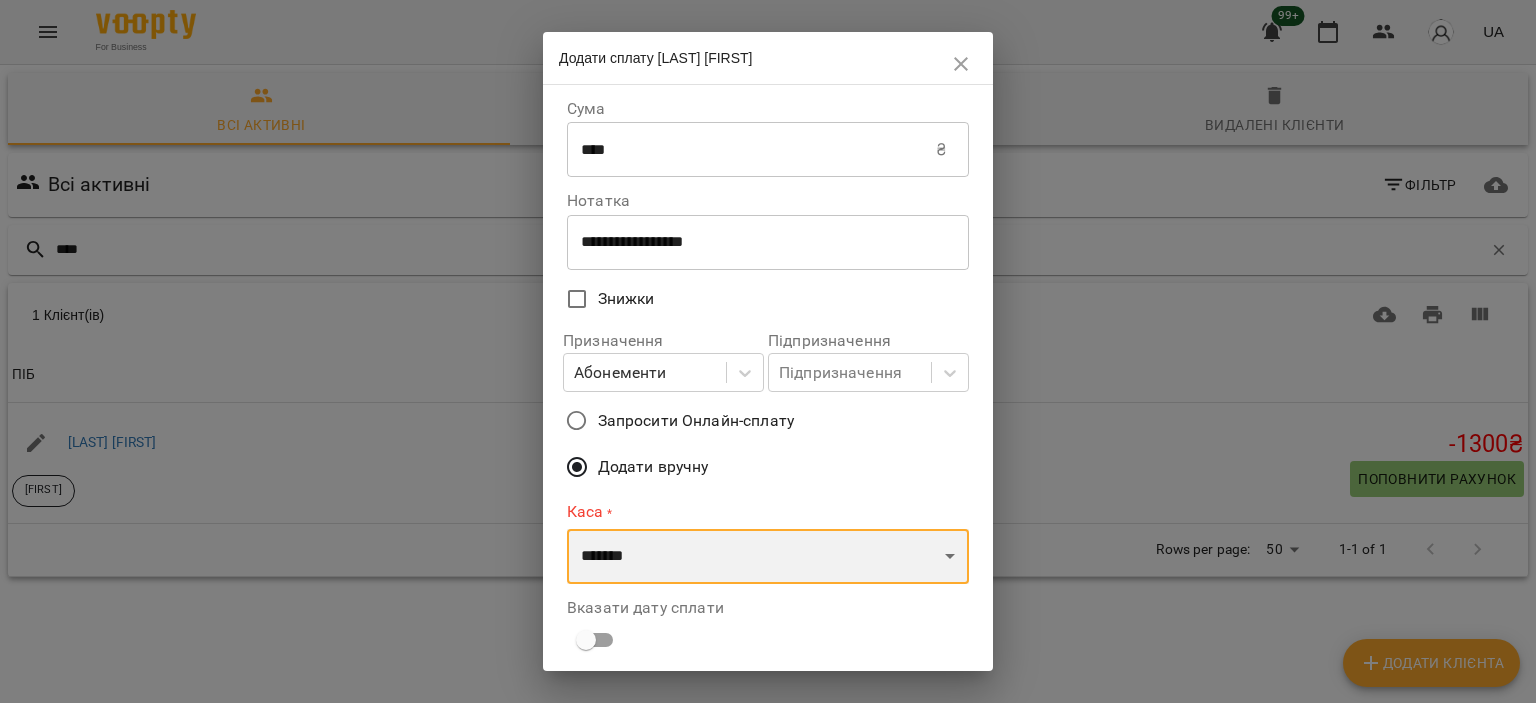click on "**********" at bounding box center (768, 557) 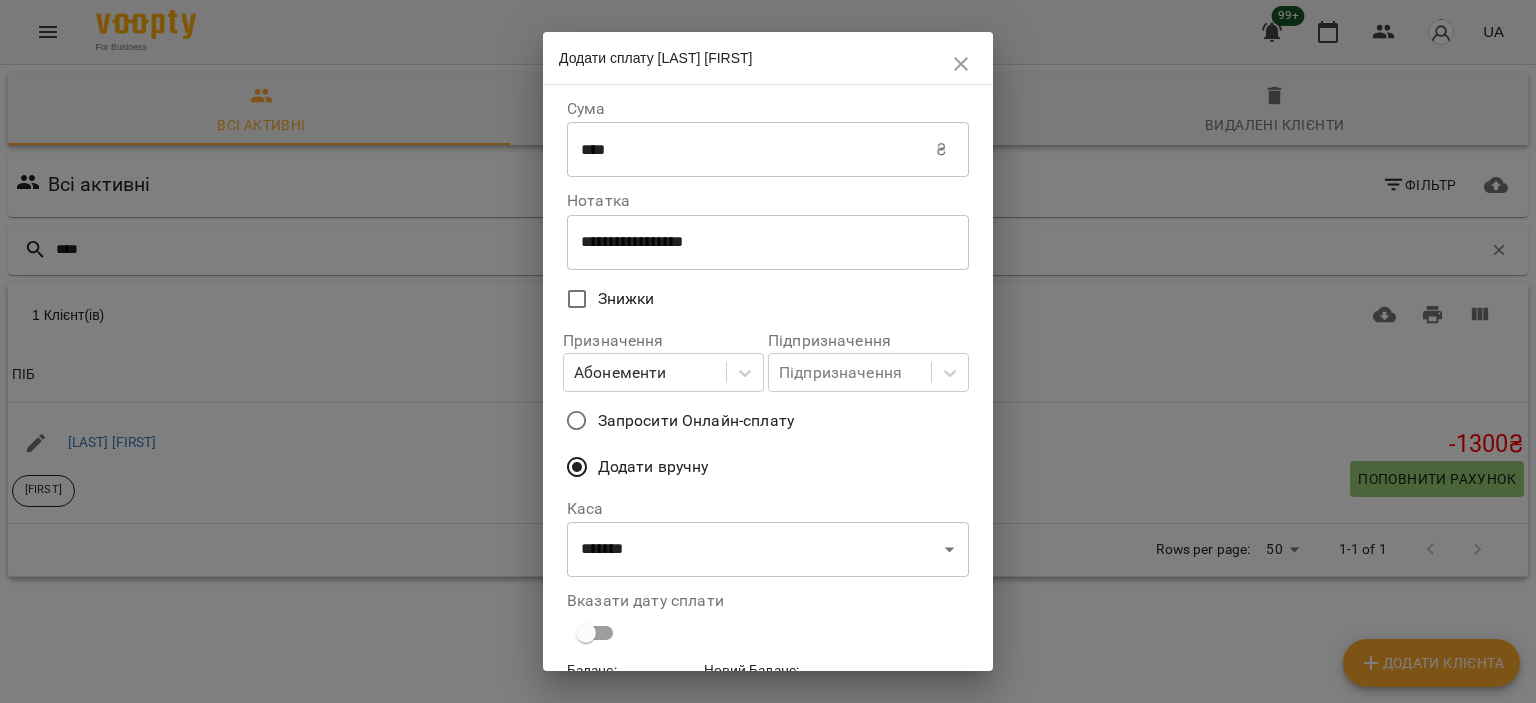 scroll, scrollTop: 120, scrollLeft: 0, axis: vertical 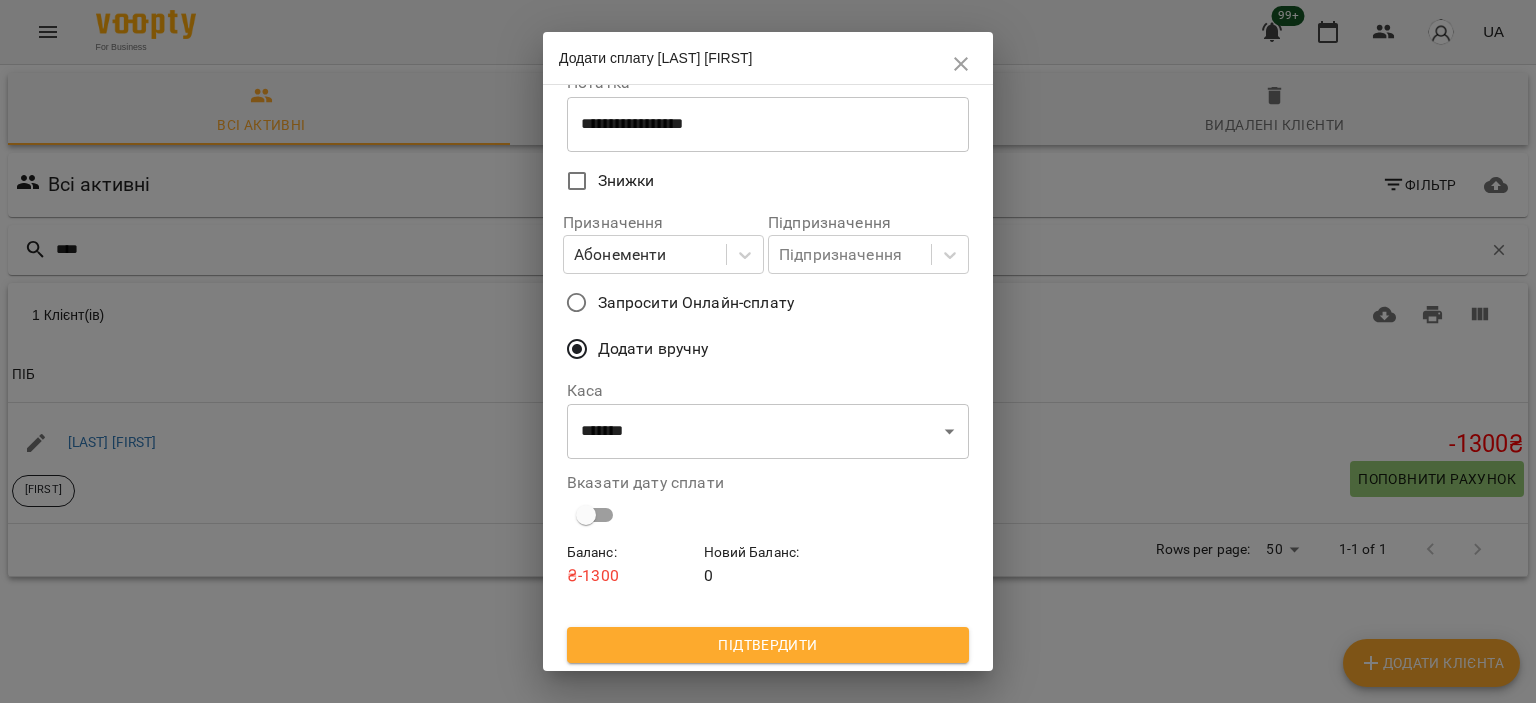 click on "Підтвердити" at bounding box center (768, 645) 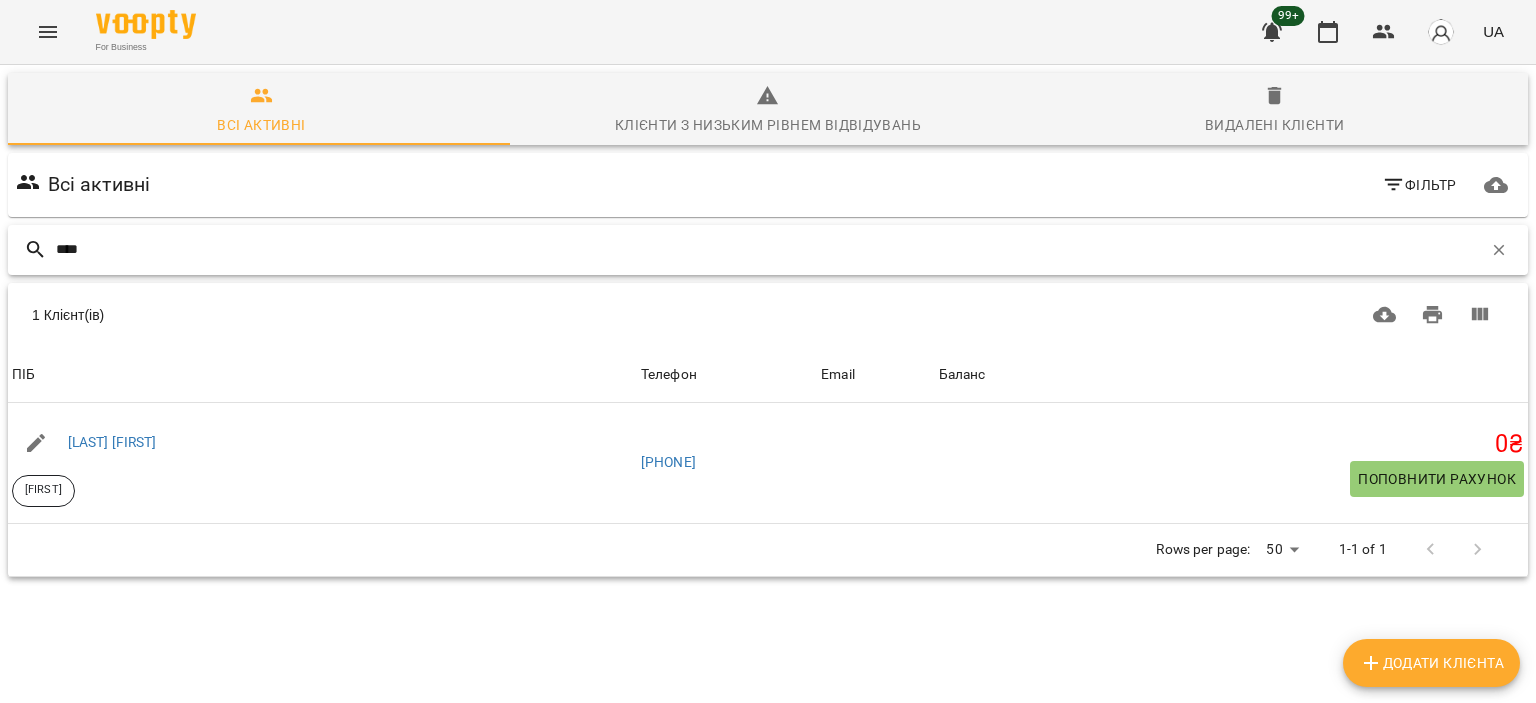 click on "****" at bounding box center (769, 249) 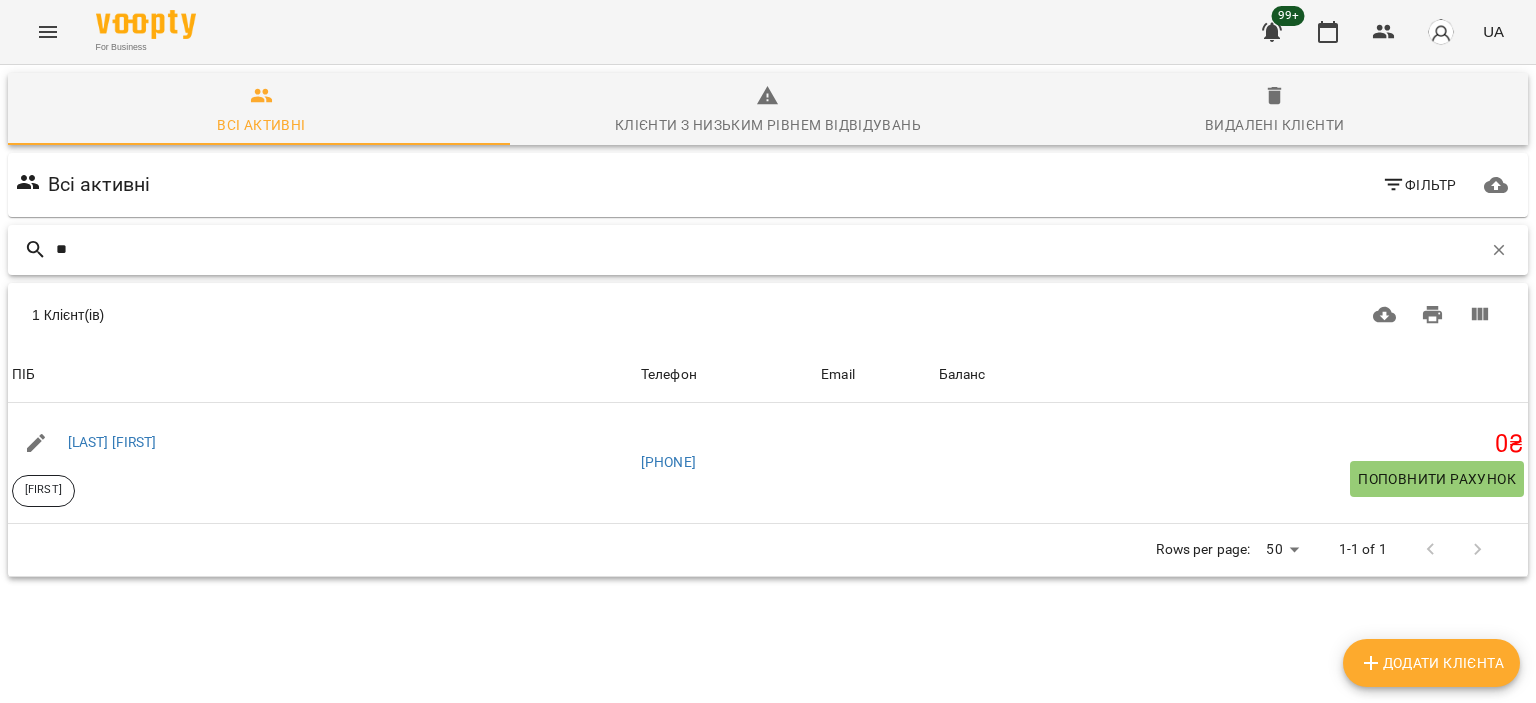 type on "*" 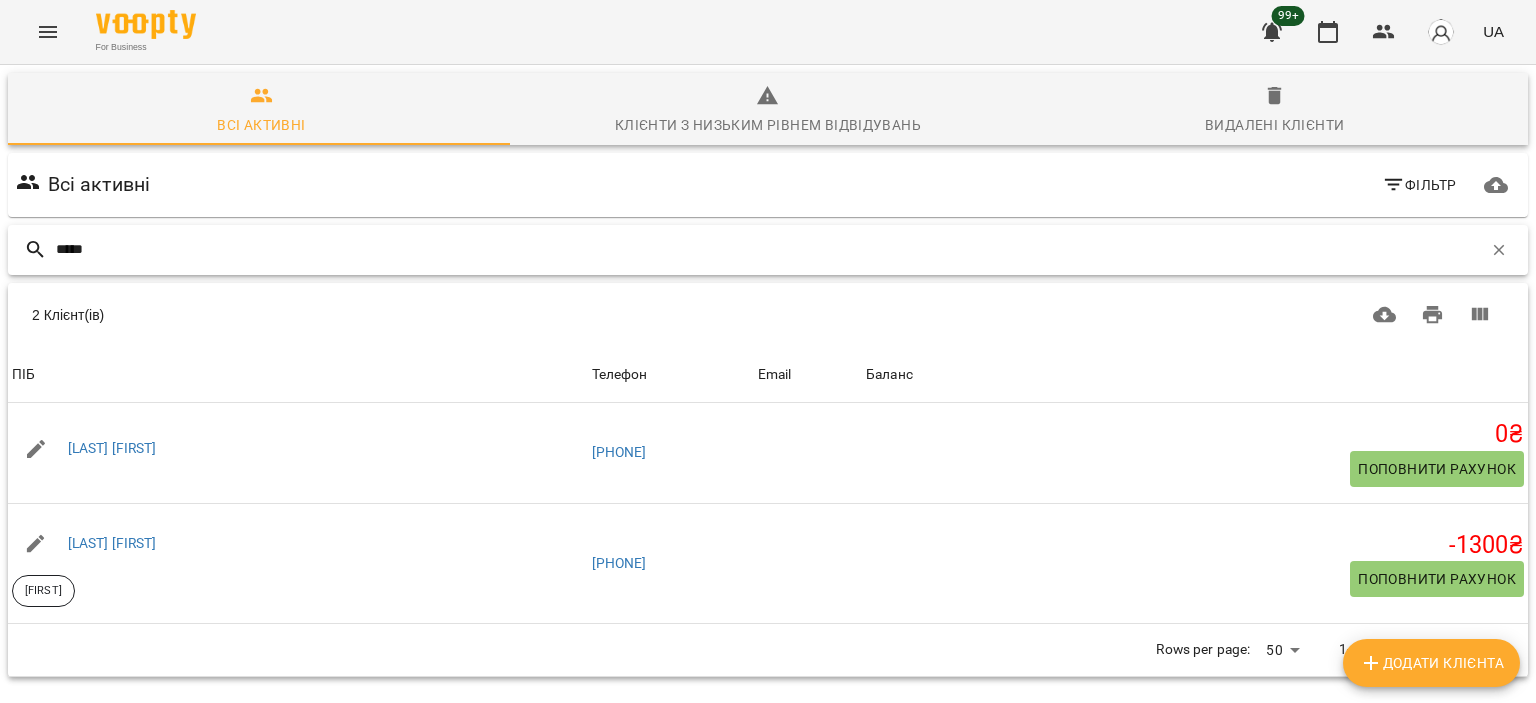 type on "*****" 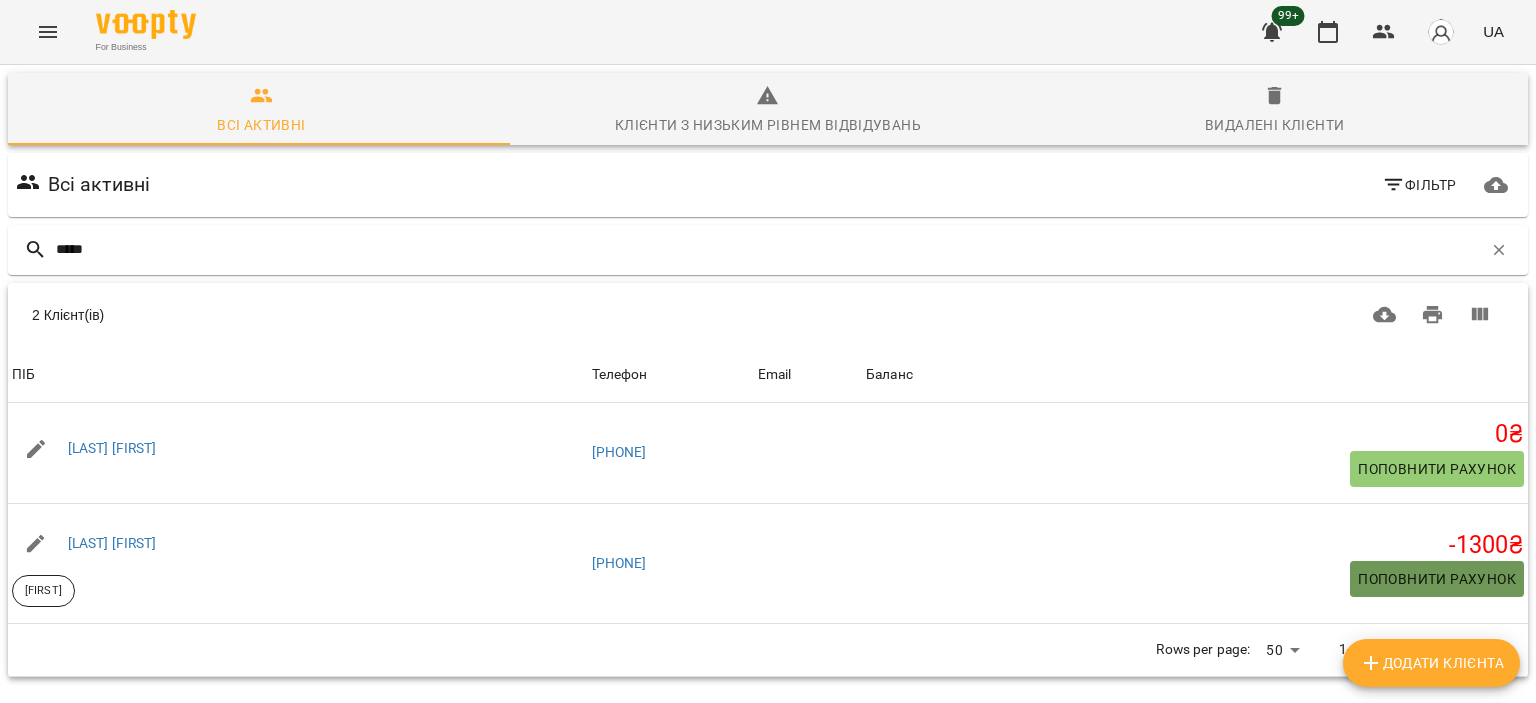 click on "Поповнити рахунок" at bounding box center (1437, 579) 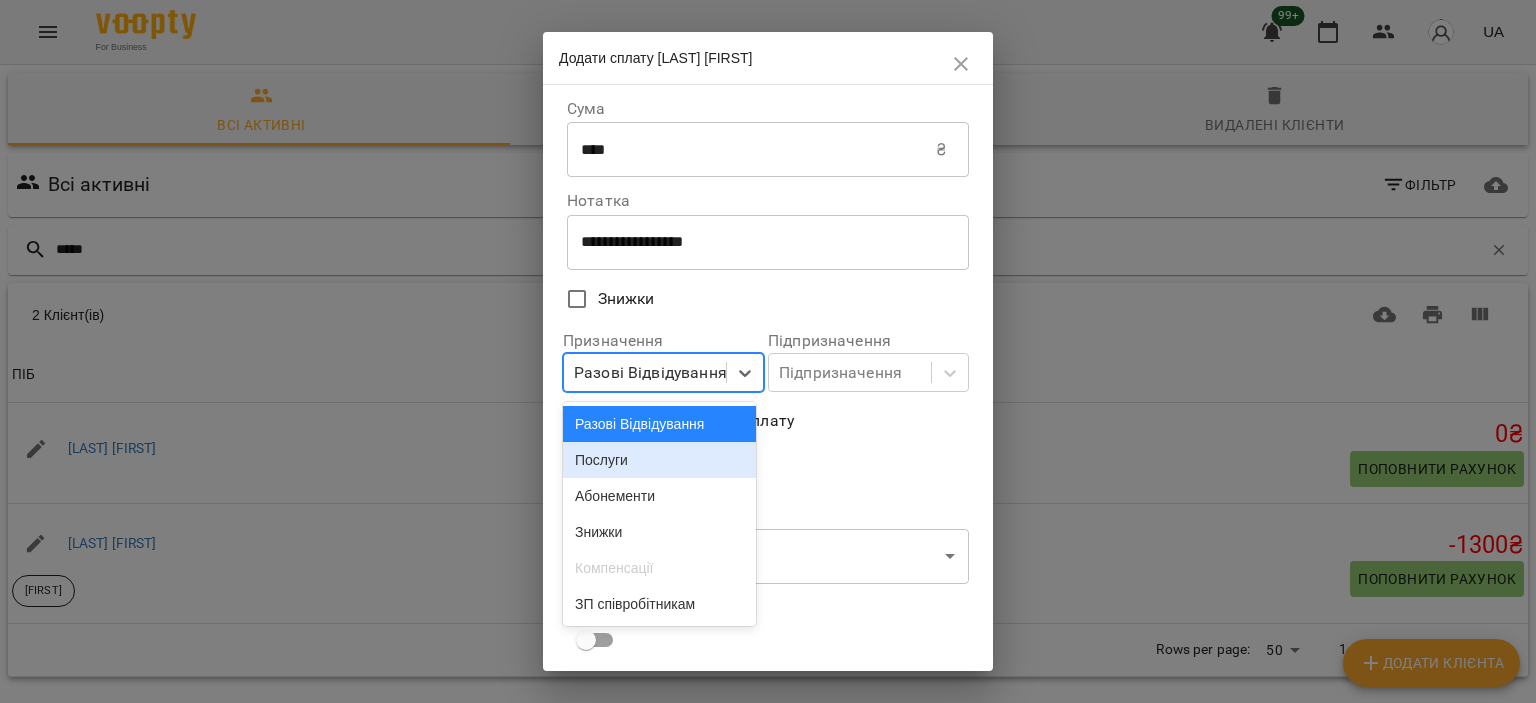drag, startPoint x: 698, startPoint y: 371, endPoint x: 673, endPoint y: 483, distance: 114.75626 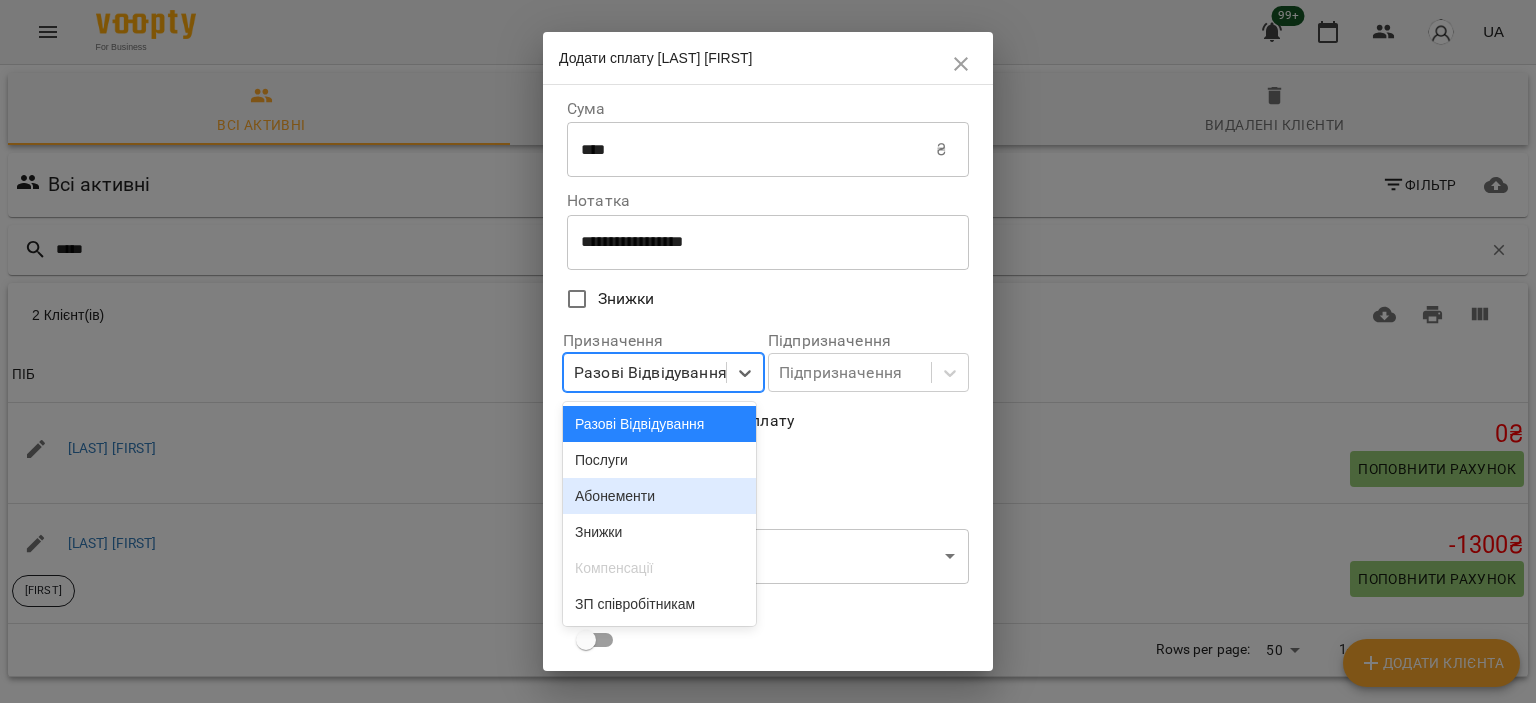 click on "Абонементи" at bounding box center [659, 496] 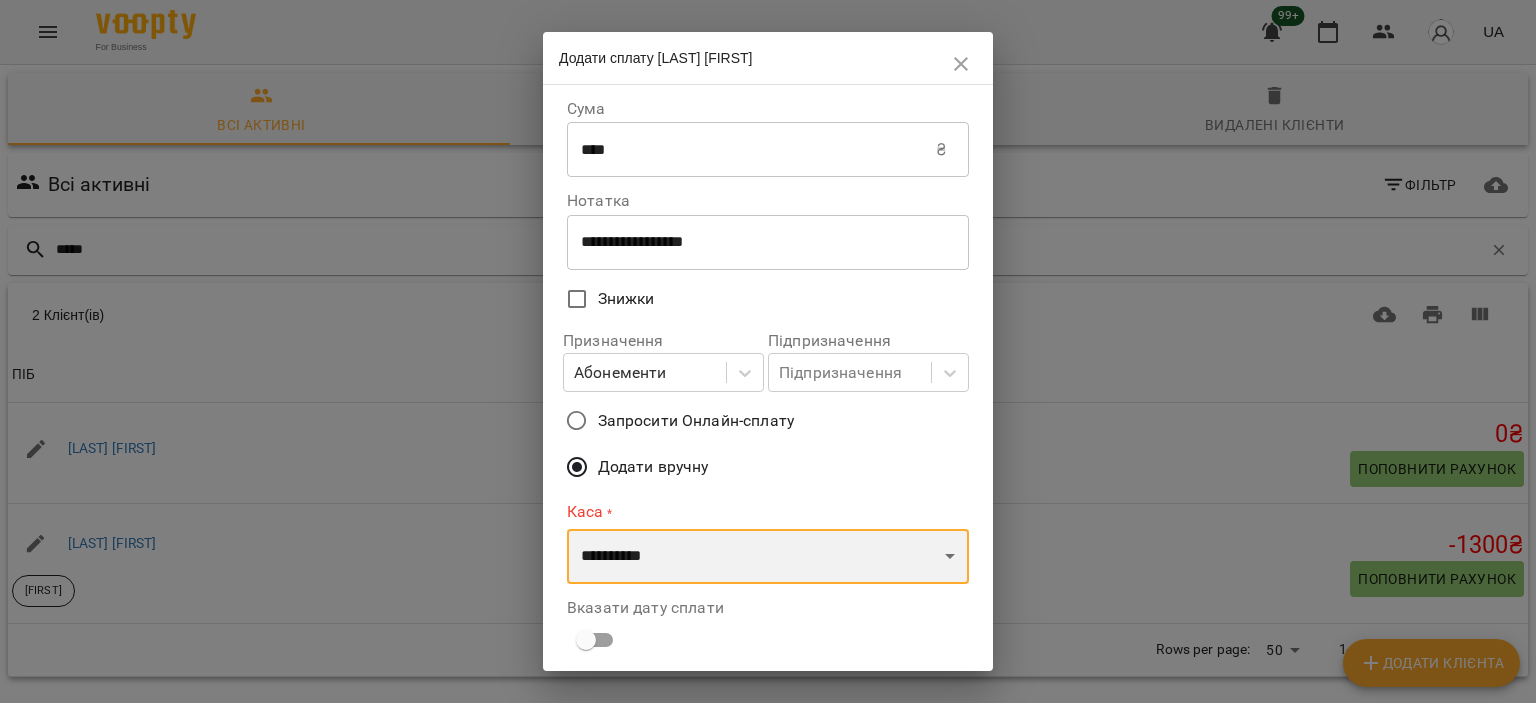 click on "**********" at bounding box center [768, 557] 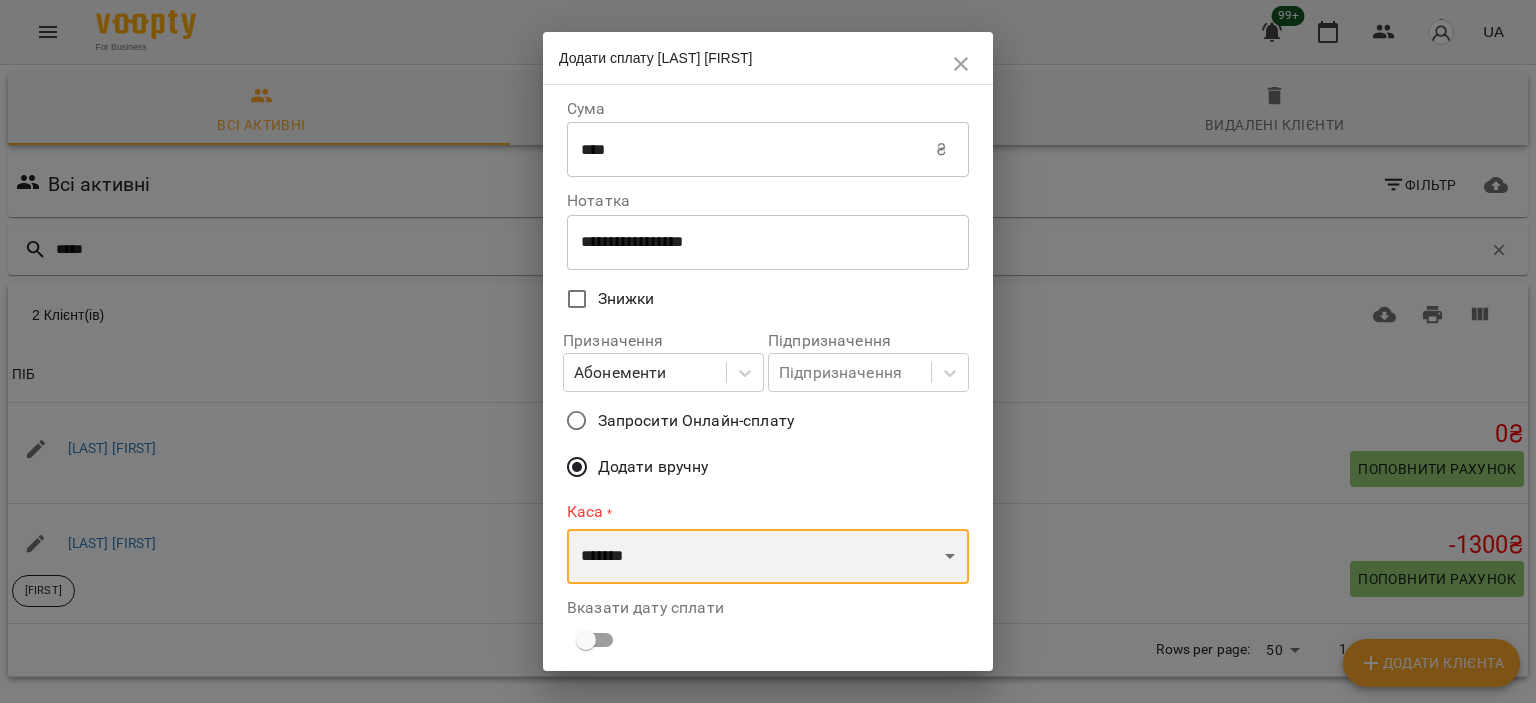 click on "**********" at bounding box center (768, 557) 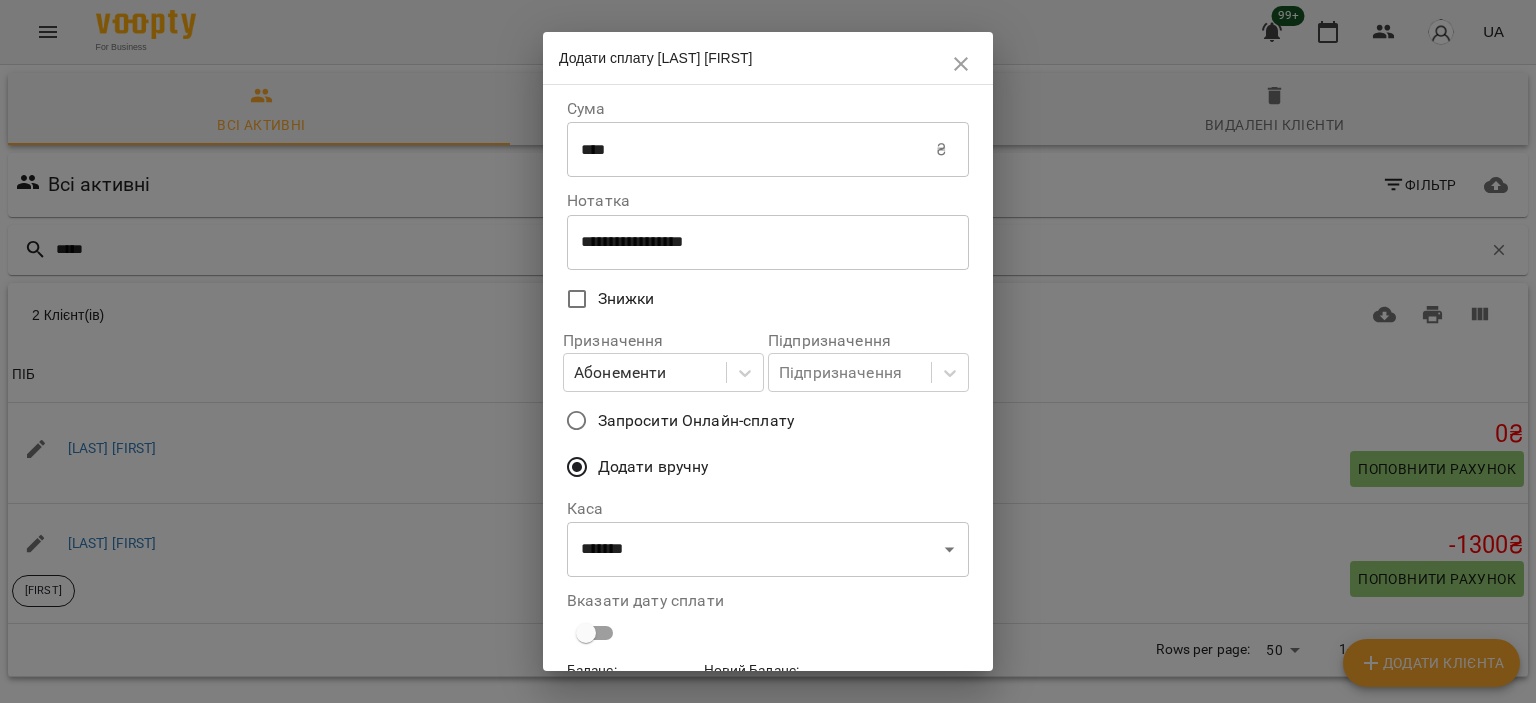 scroll, scrollTop: 120, scrollLeft: 0, axis: vertical 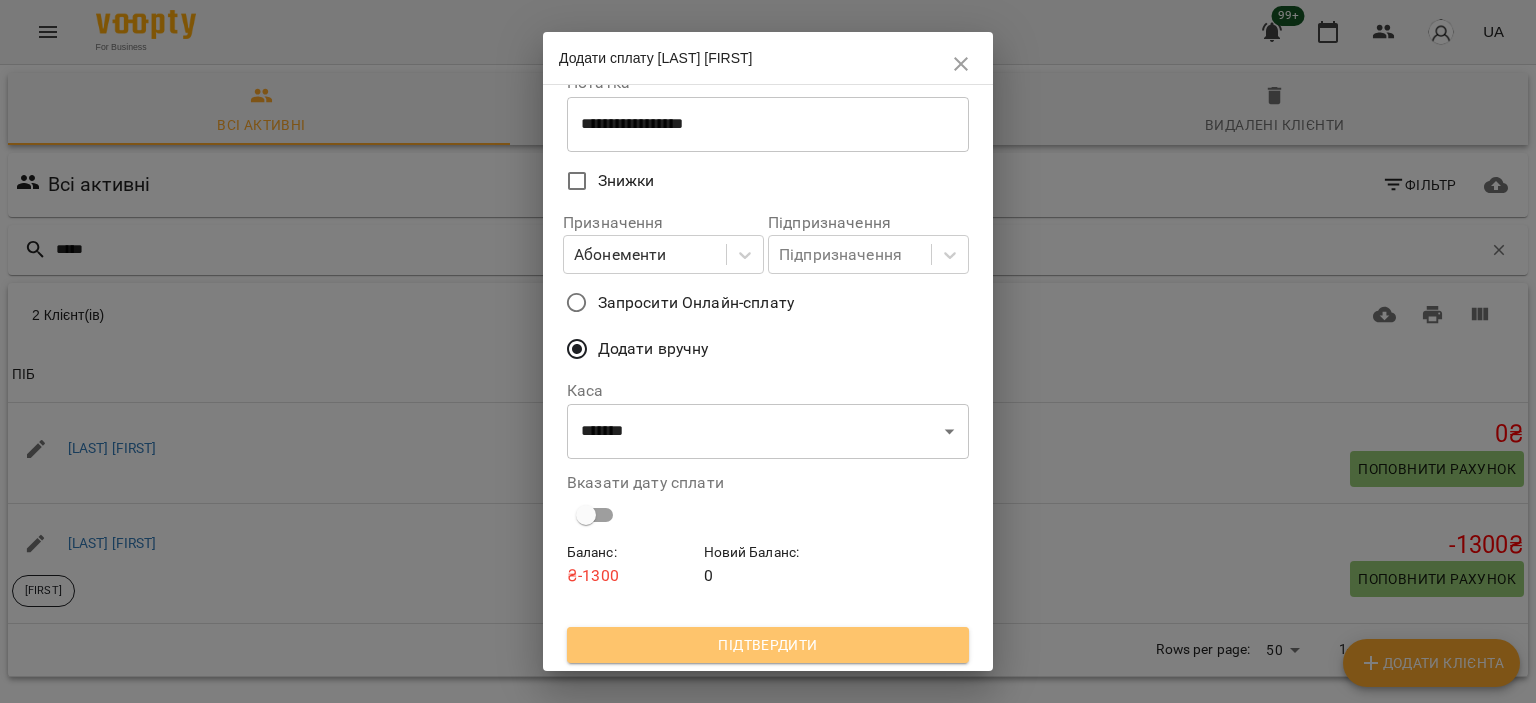 click on "Підтвердити" at bounding box center (768, 645) 